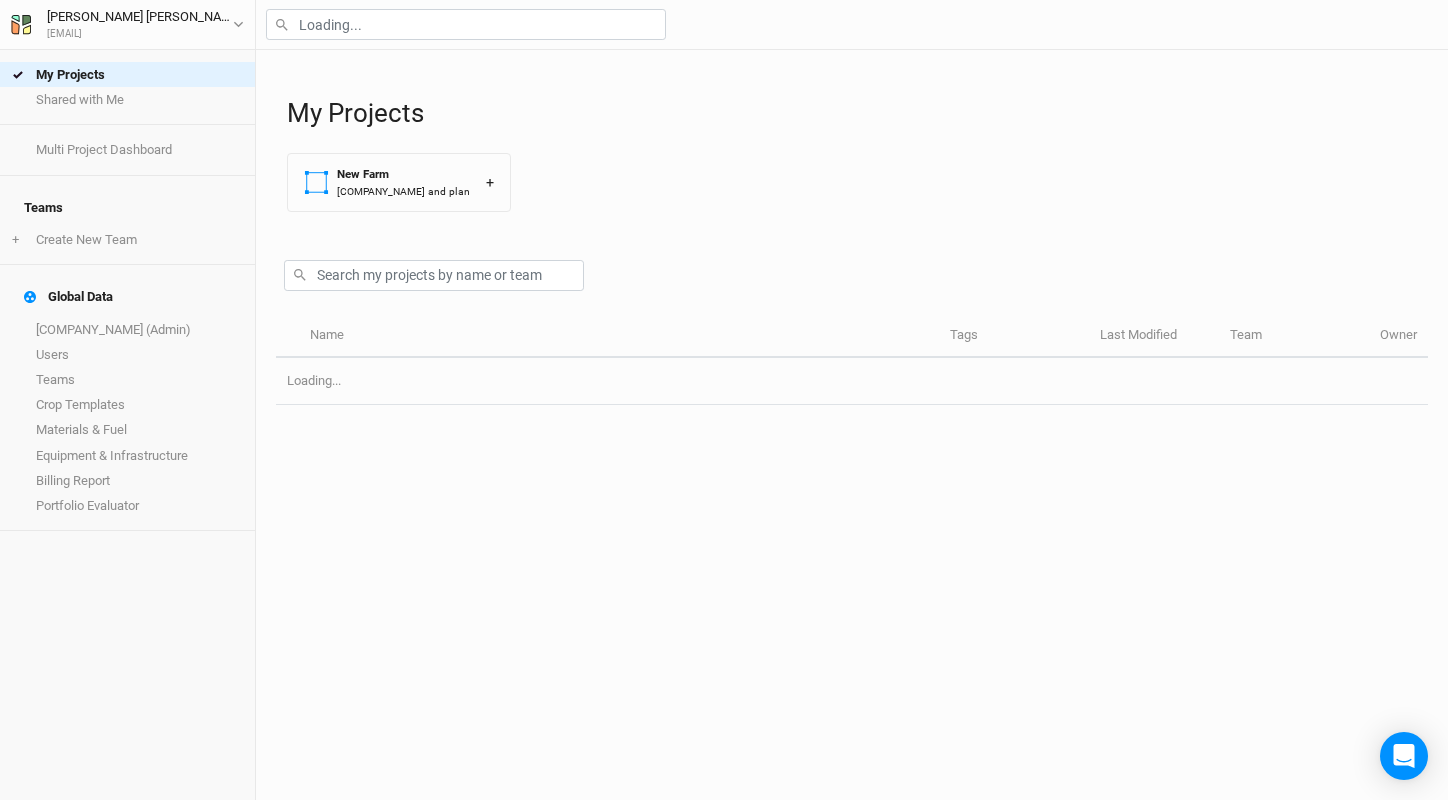 scroll, scrollTop: 0, scrollLeft: 0, axis: both 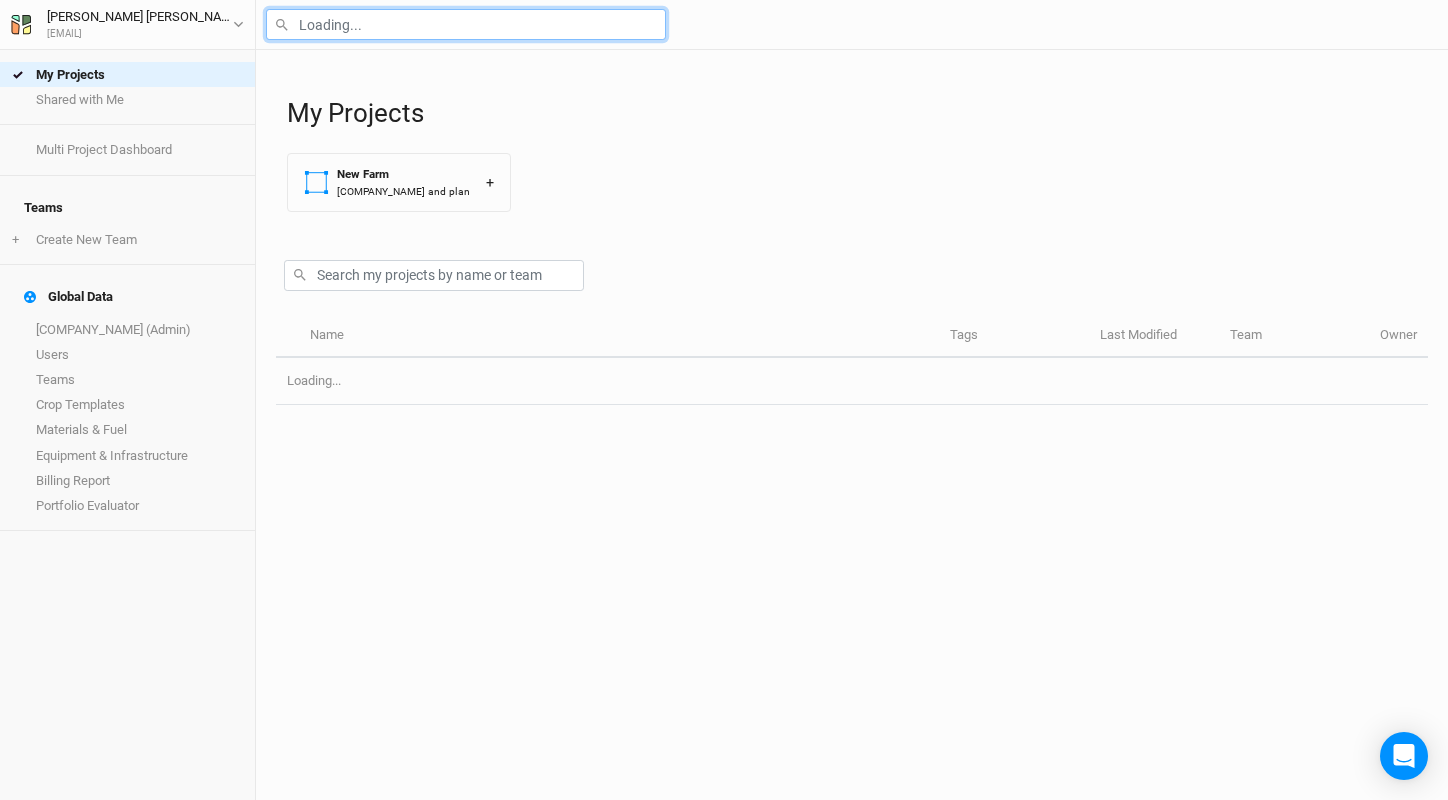 click at bounding box center (466, 24) 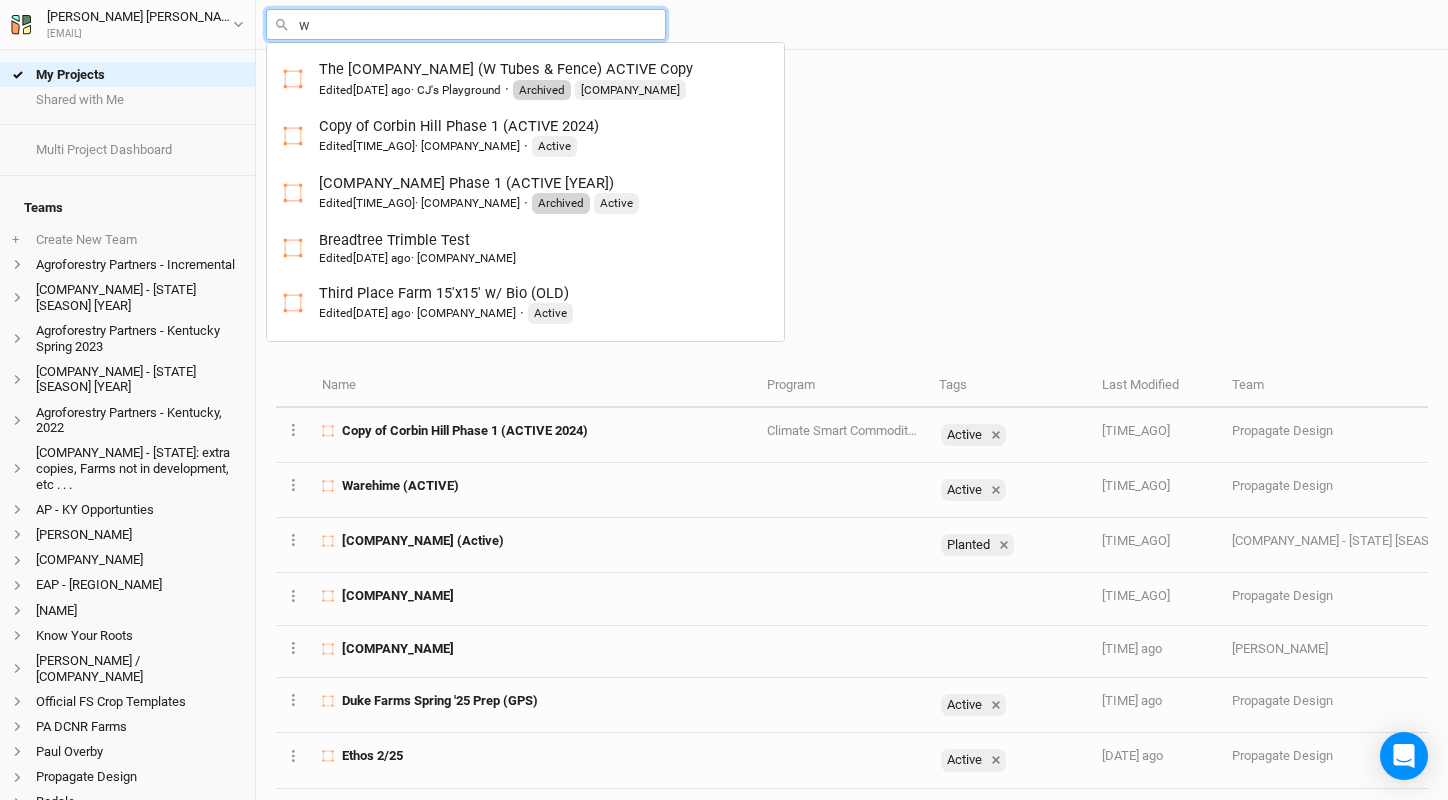 type on "wa" 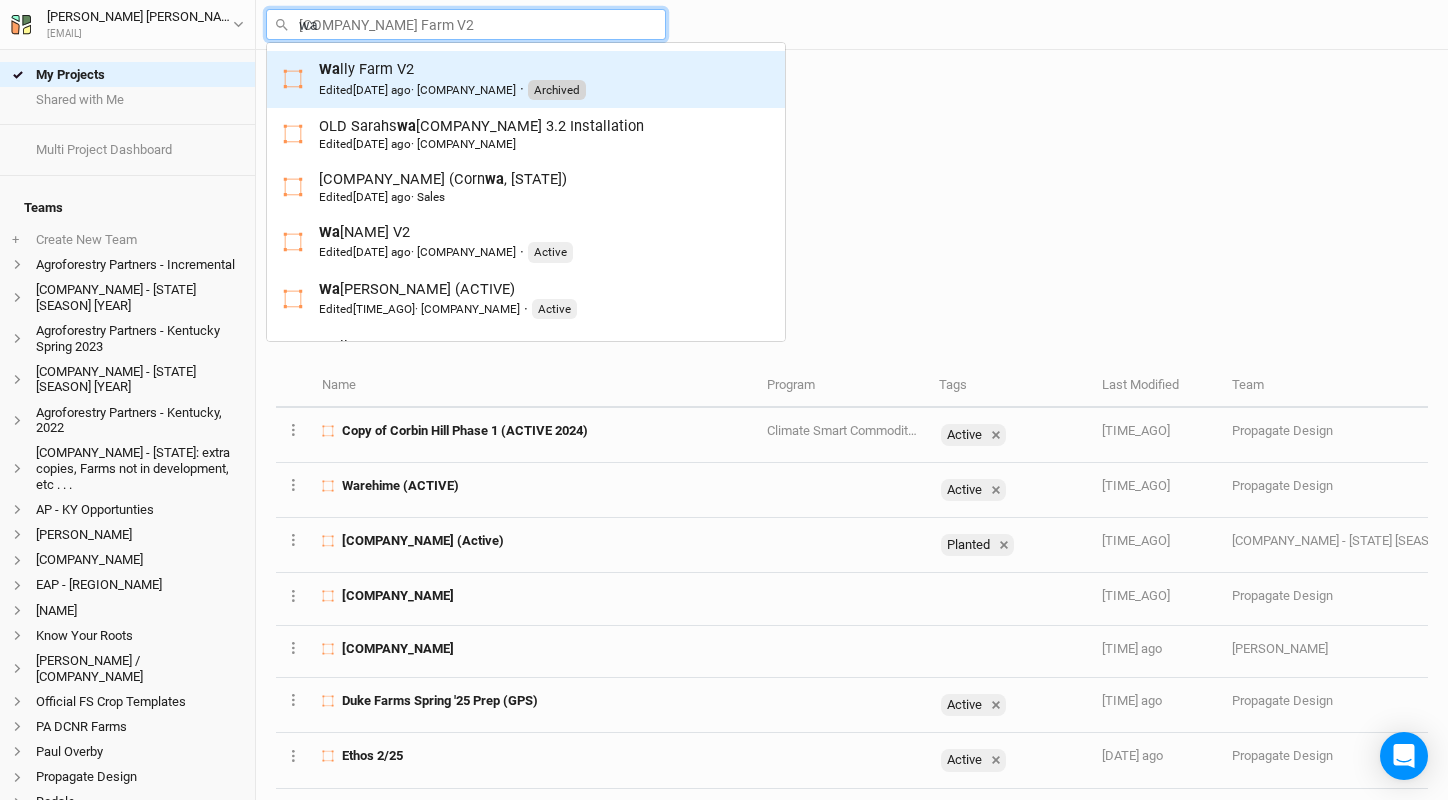 click on "Edited [DATE] ago · Propagate Design" at bounding box center (417, 90) 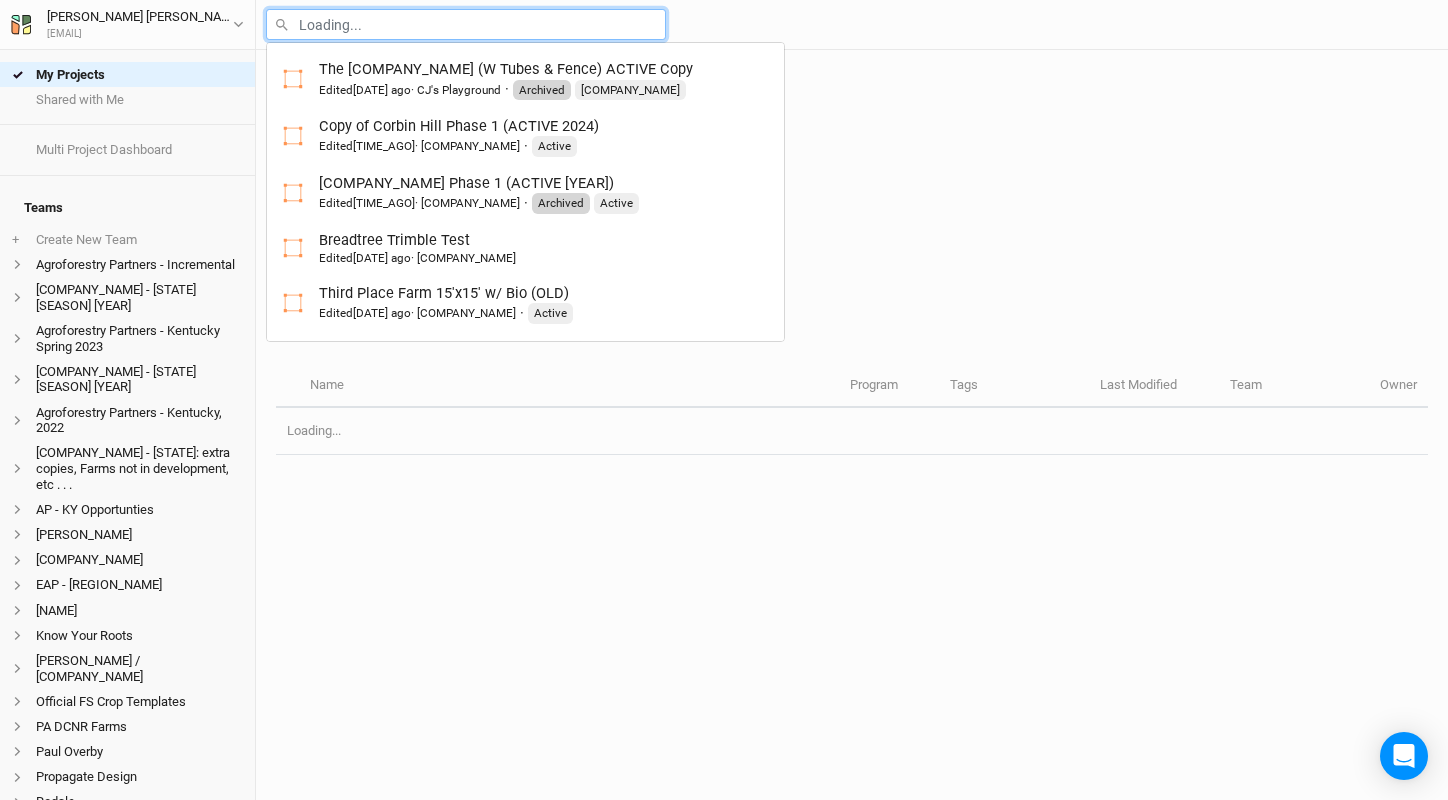 click at bounding box center (466, 24) 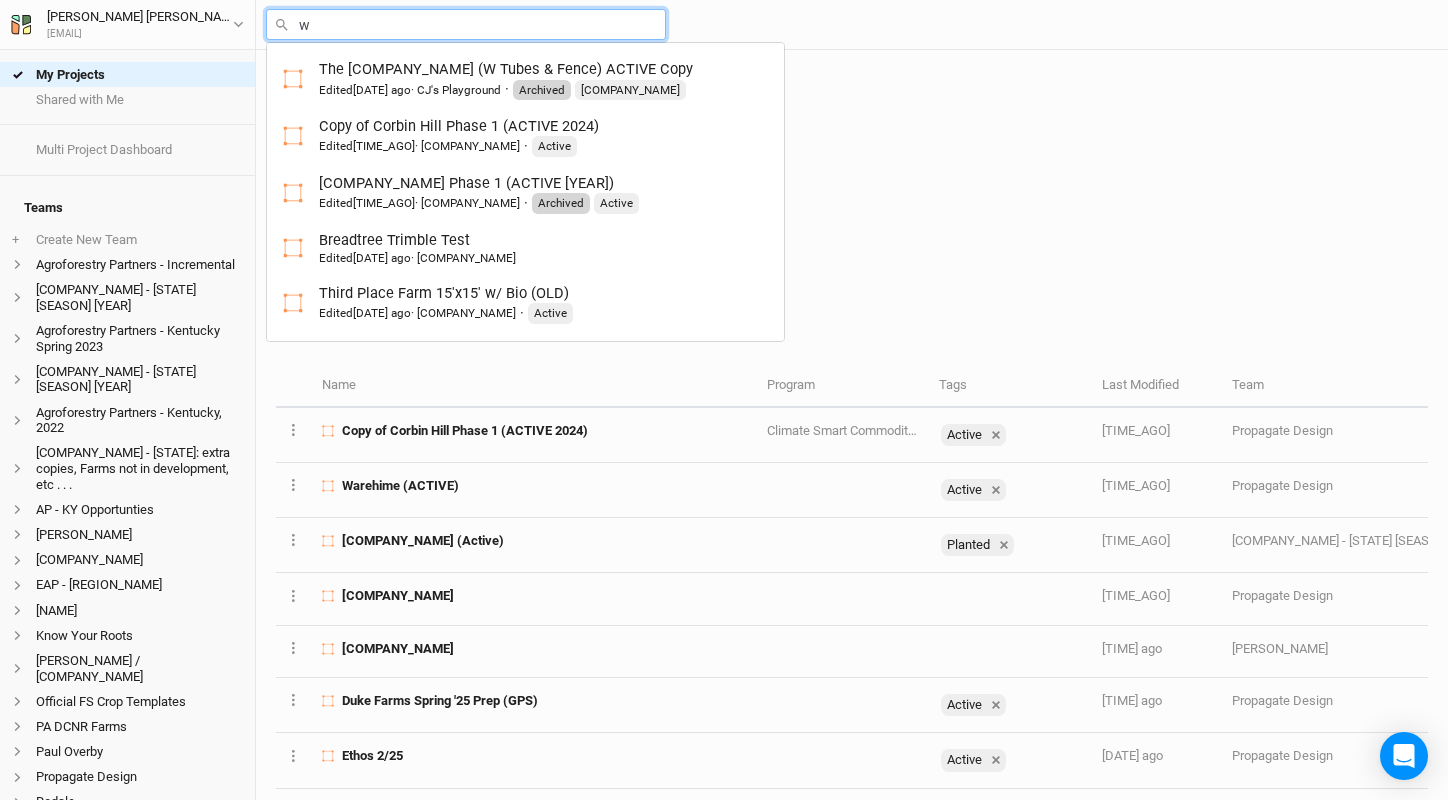 type on "wa" 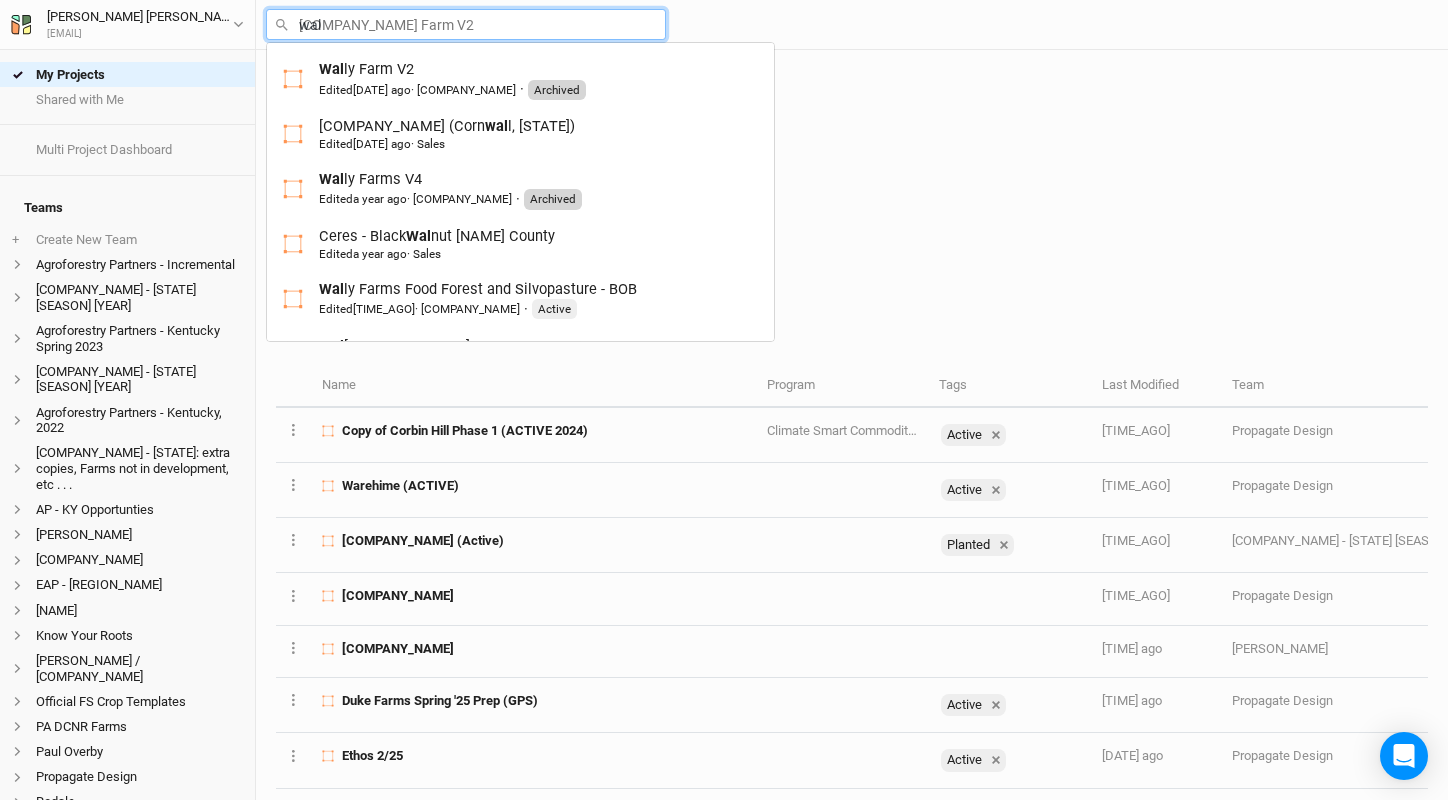 type on "wall" 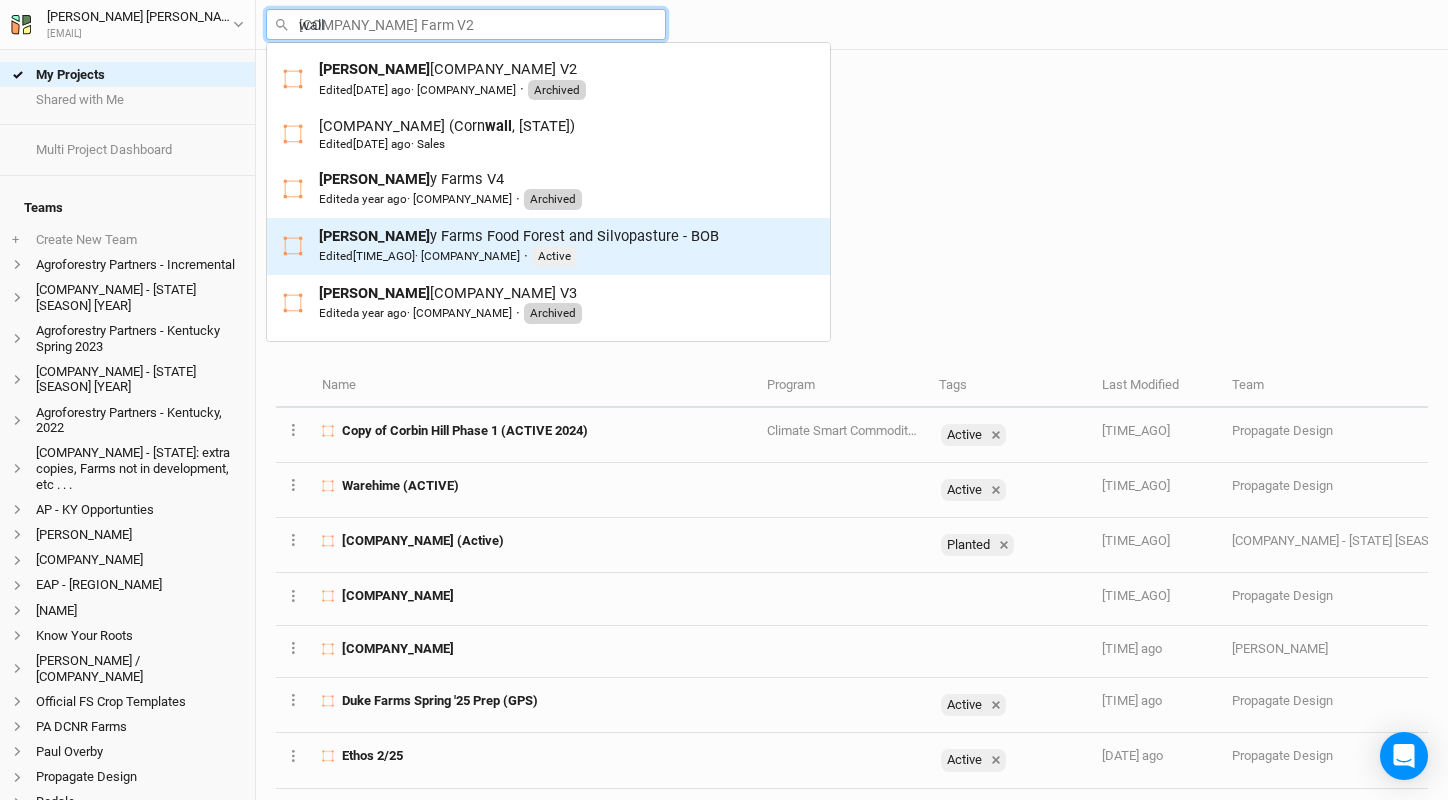 click on "[COMPANY_NAME] Food Forest and Silvopasture - [PERSON_NAME] Edited [TIME_AGO] · [COMPANY_NAME] · Active" at bounding box center [548, 246] 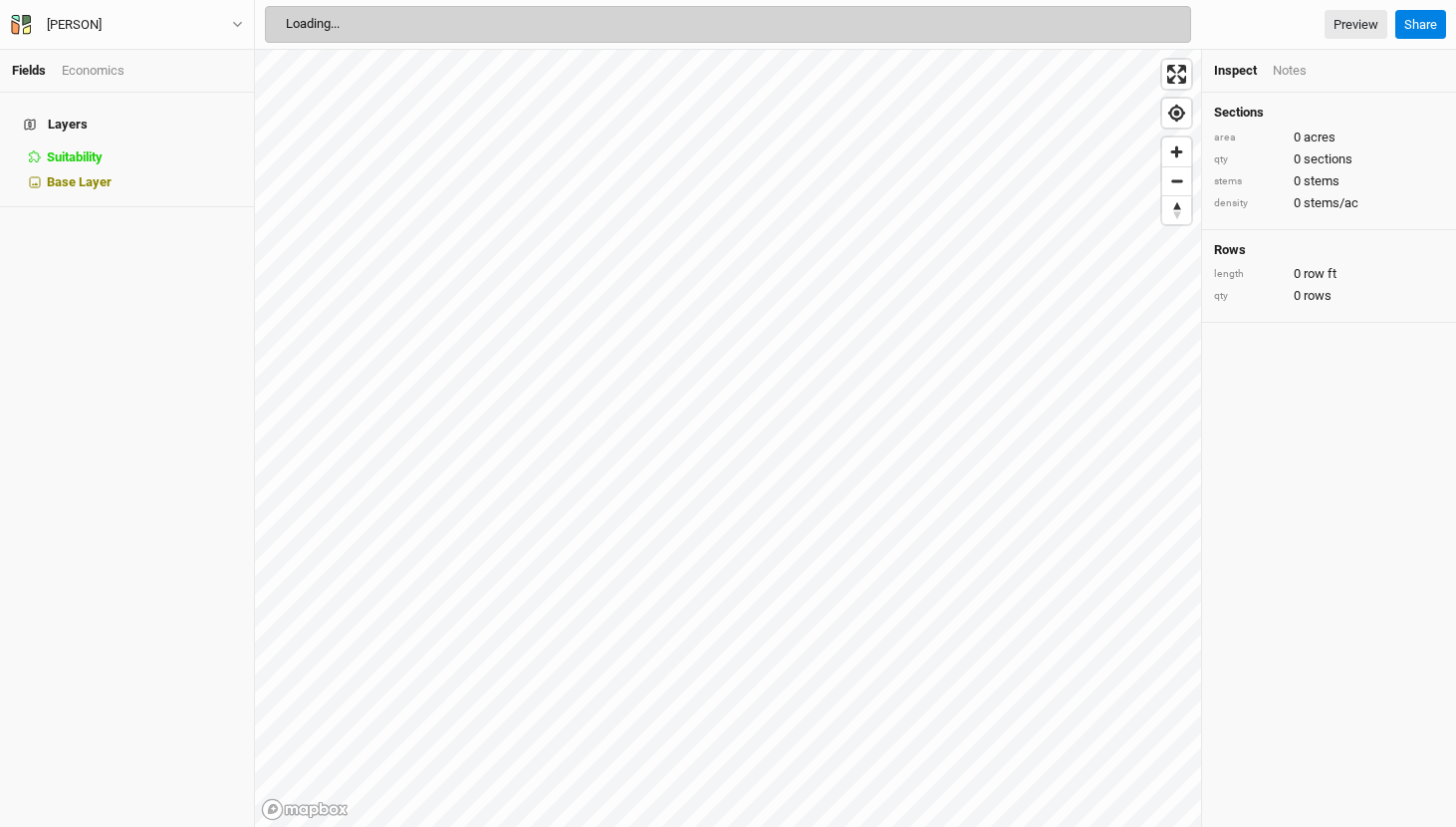 scroll, scrollTop: 0, scrollLeft: 0, axis: both 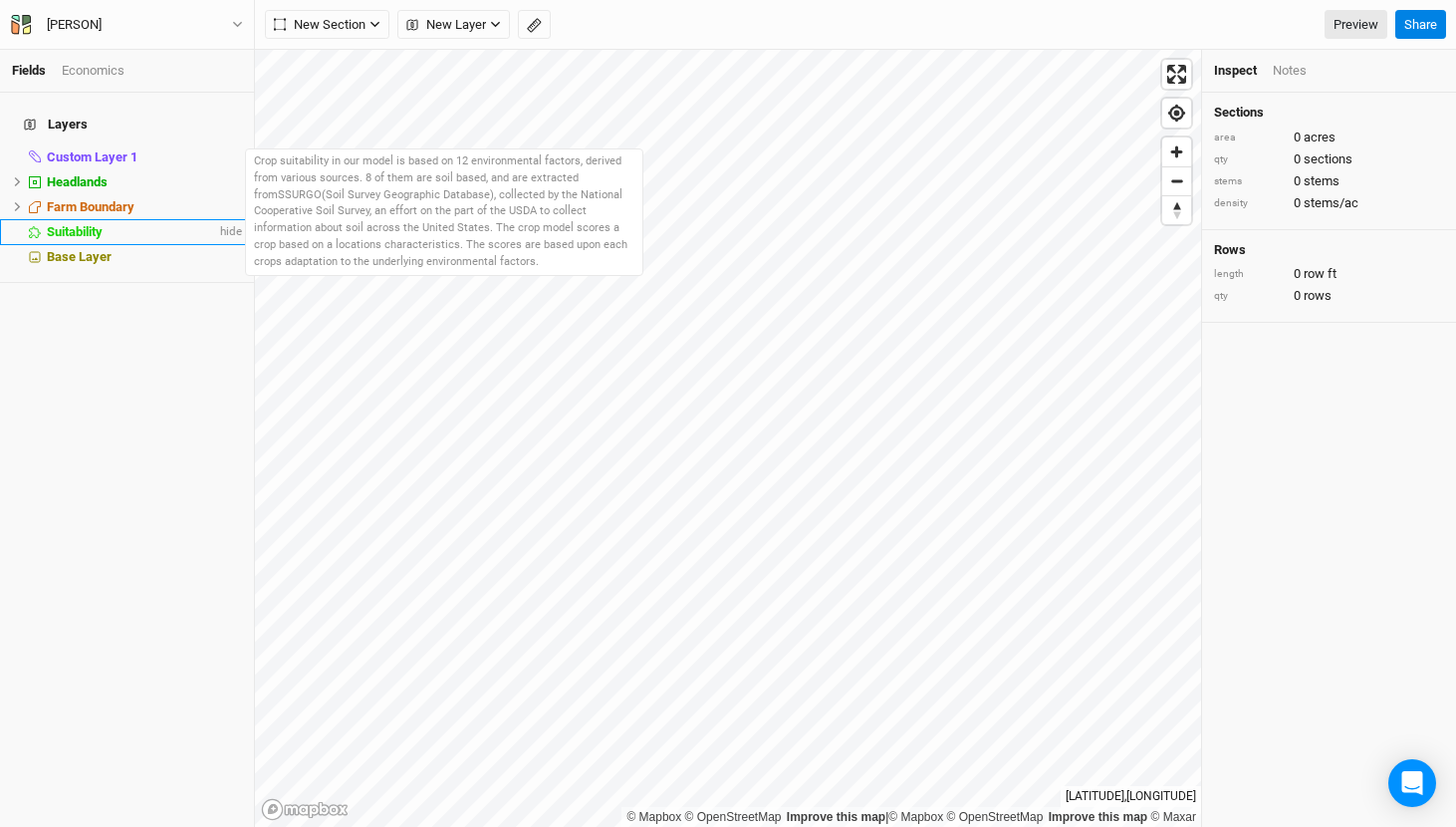 click on "Suitability" at bounding box center (75, 231) 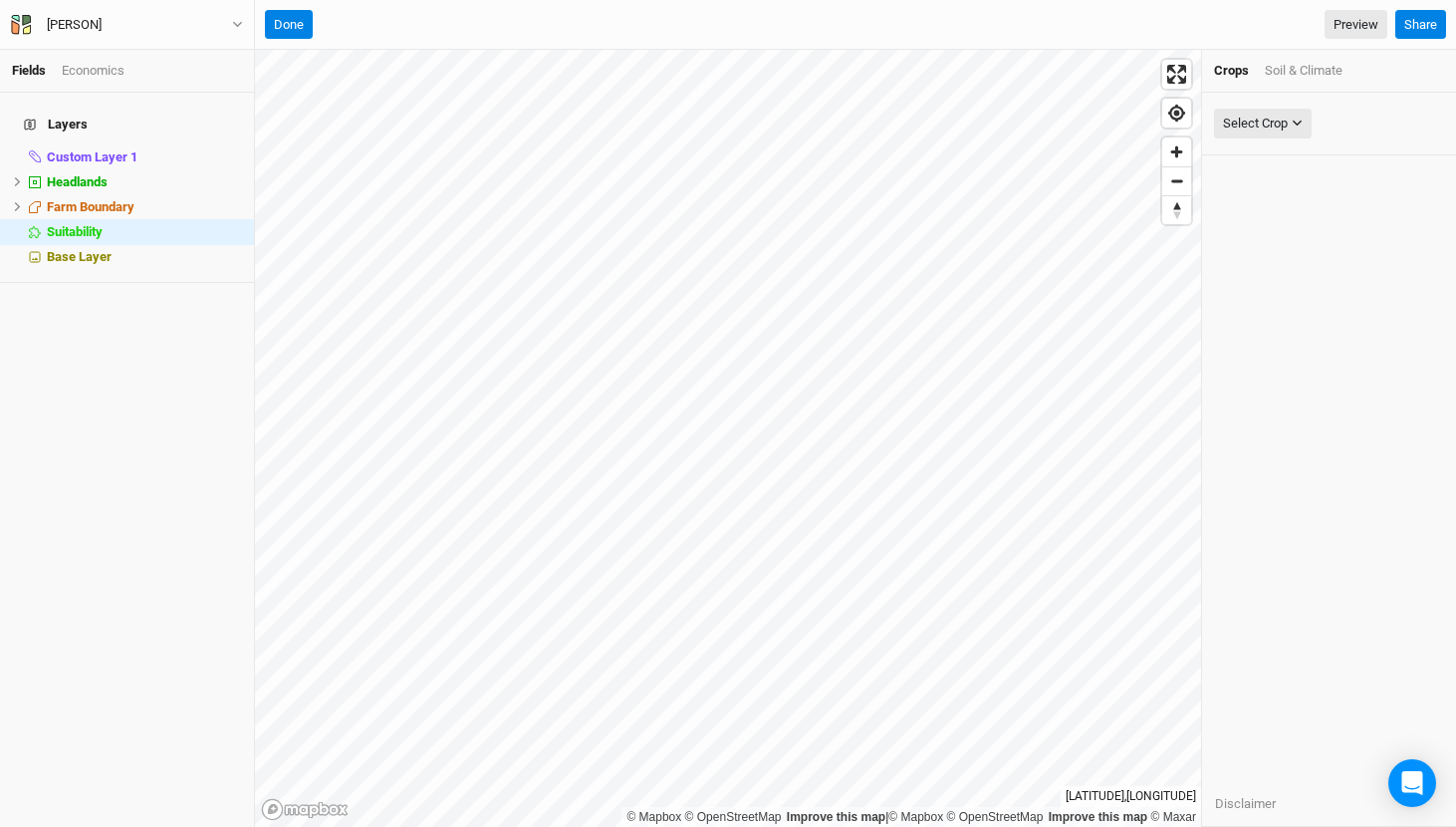 click on "Soil & Climate" at bounding box center [1304, 71] 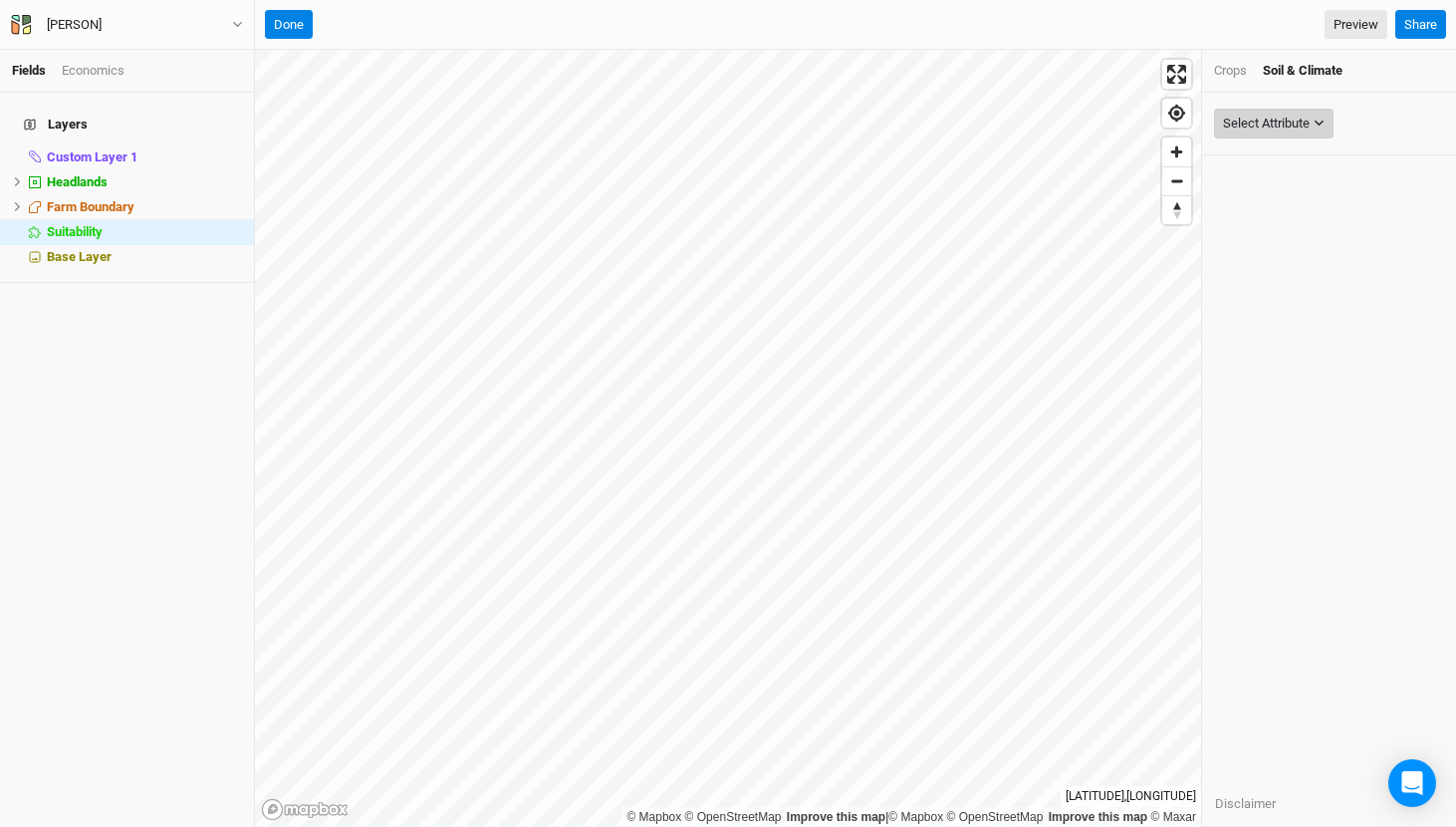 click on "Select Attribute" at bounding box center [1266, 124] 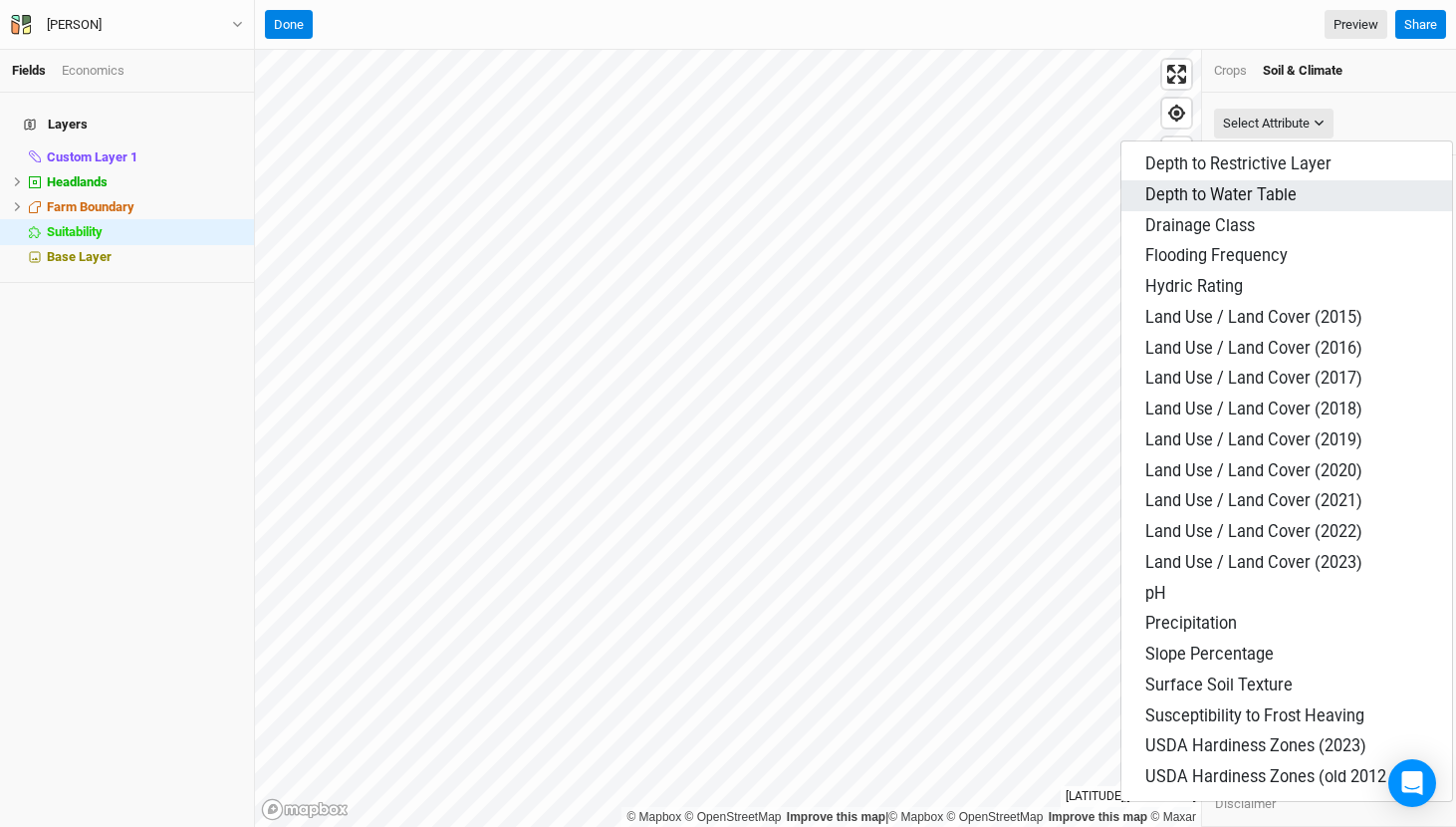 click on "Depth to Water Table" at bounding box center [1221, 194] 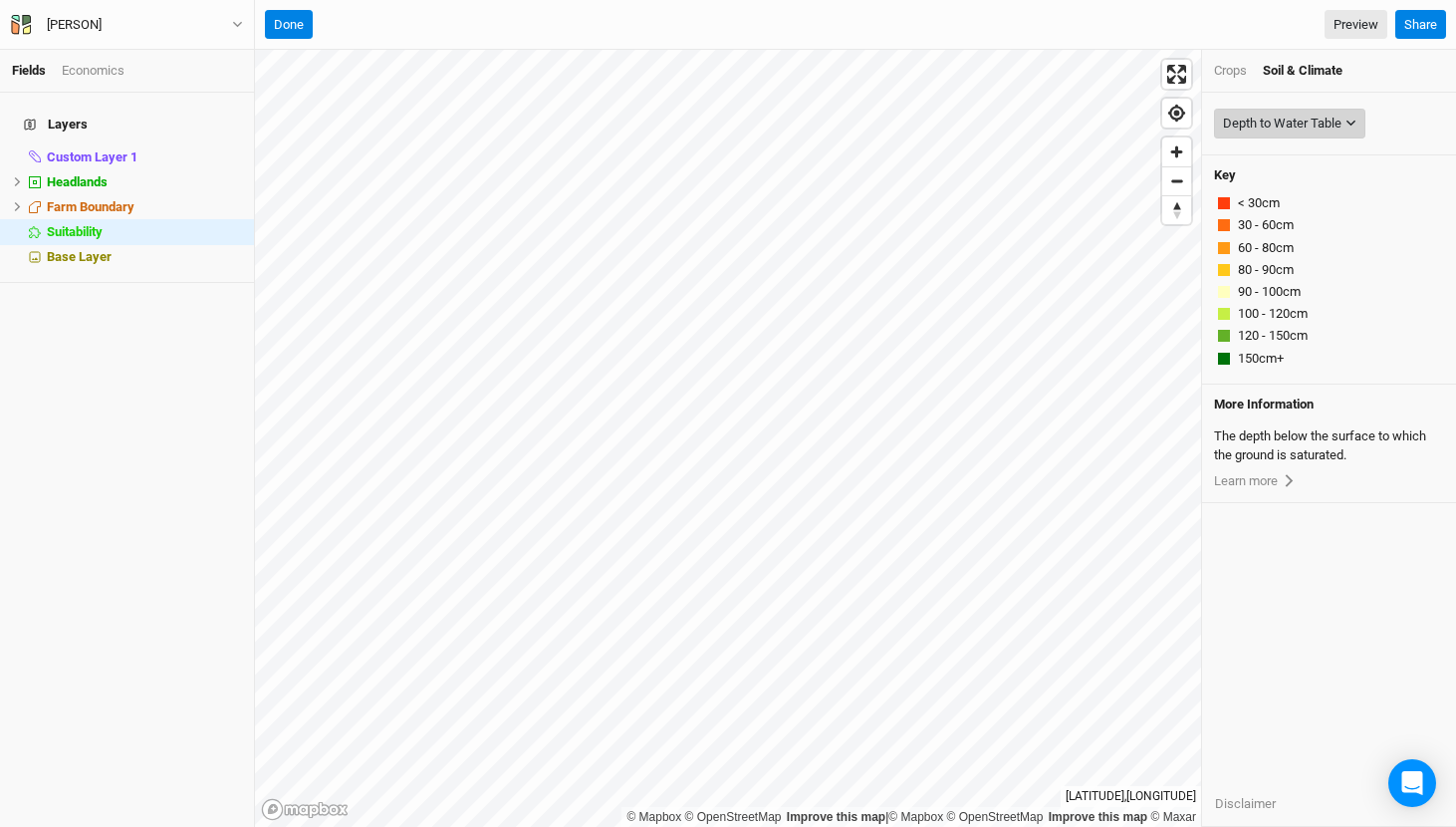 click on "Depth to Water Table" at bounding box center (1282, 124) 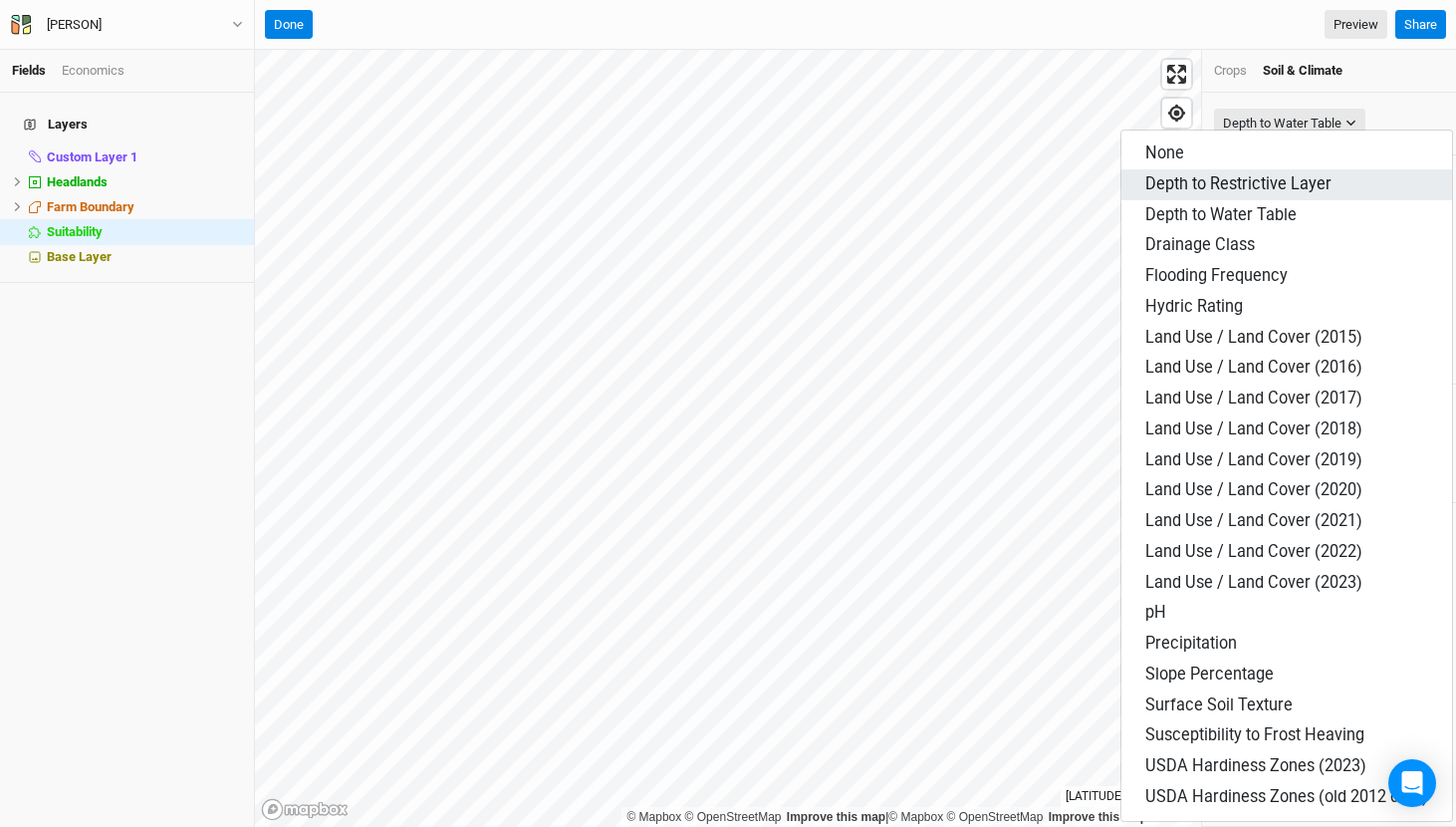click on "Depth to Restrictive Layer" at bounding box center [1238, 183] 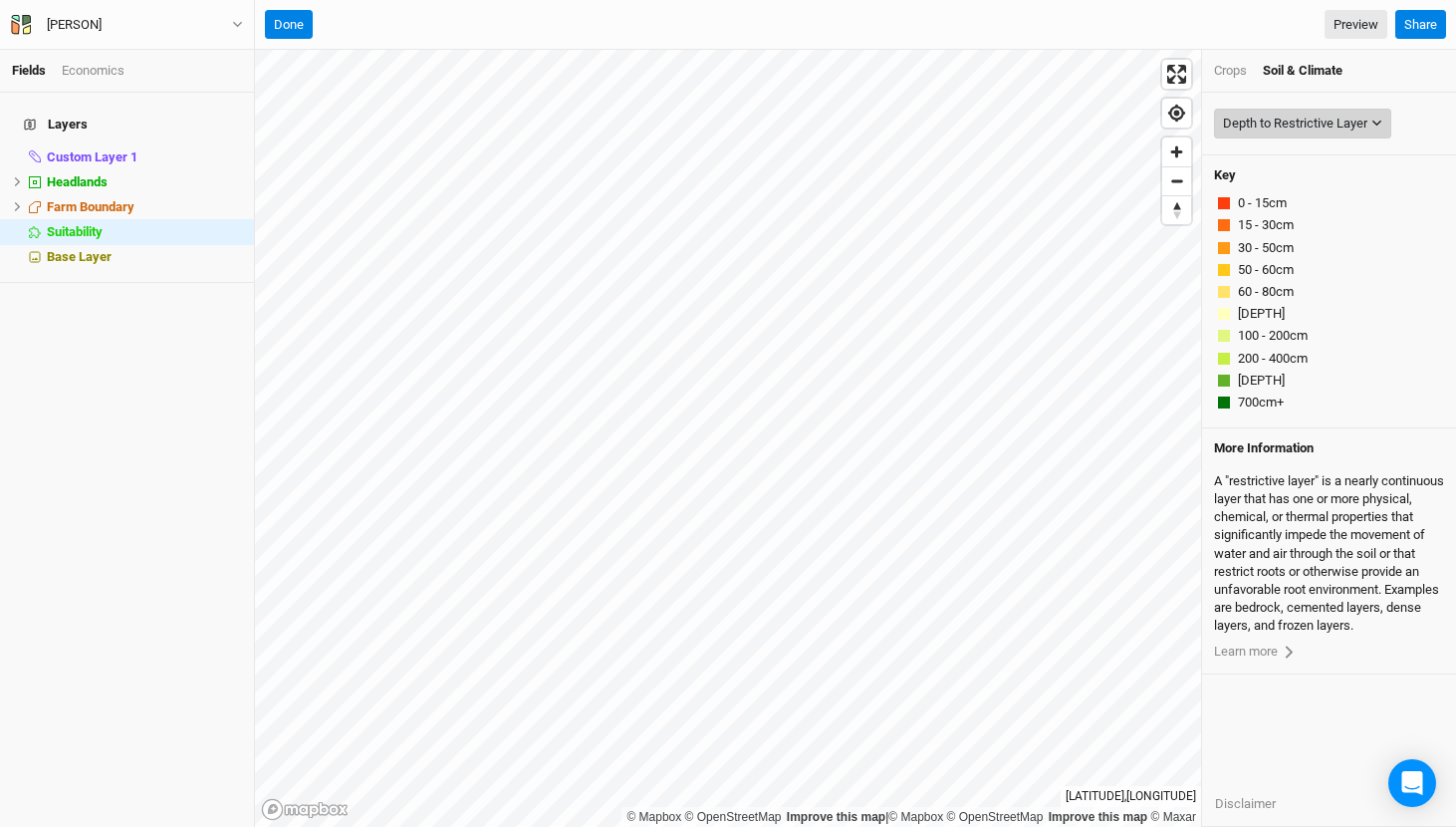 click on "Depth to Restrictive Layer" at bounding box center [1295, 124] 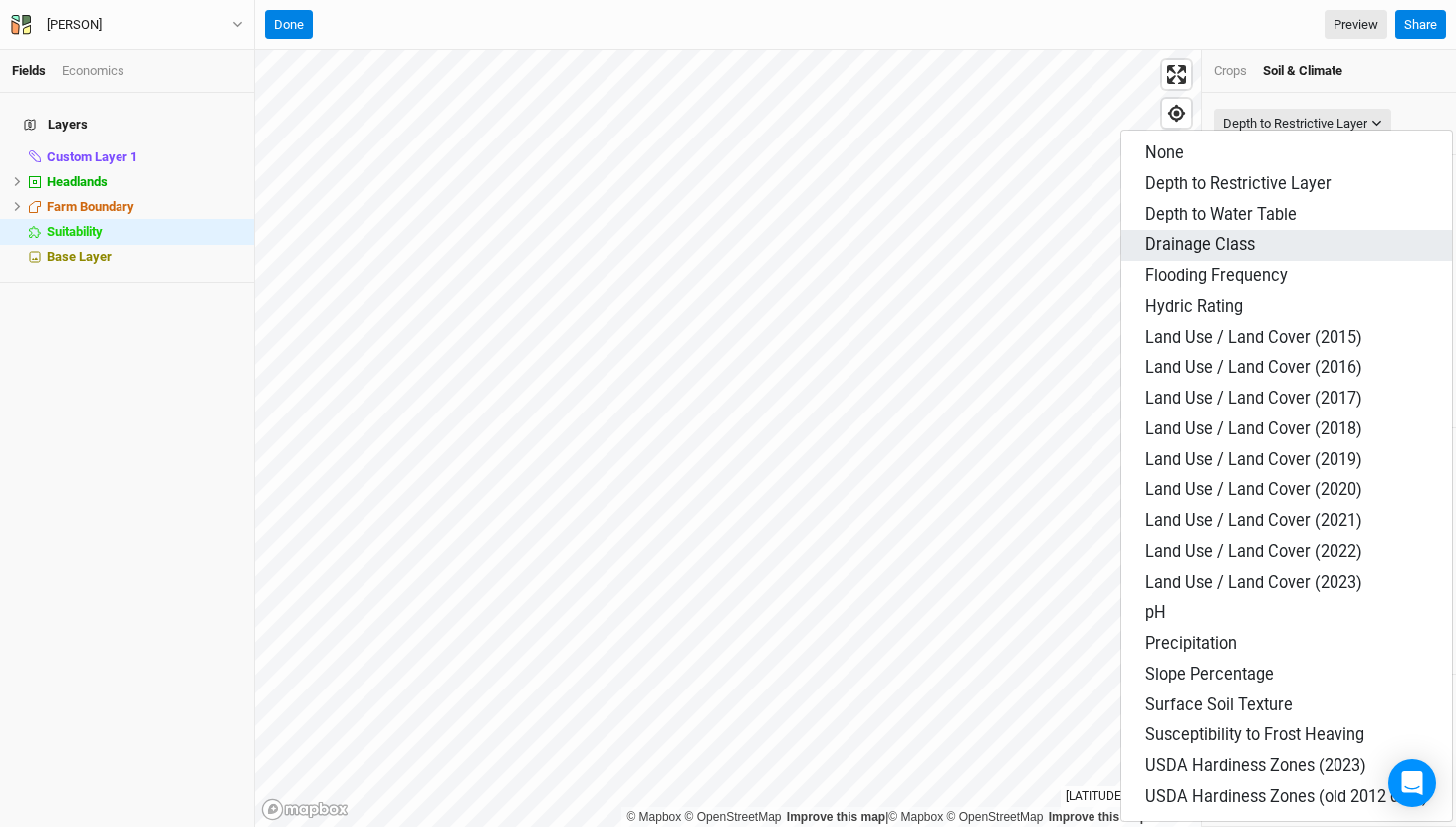 click on "Drainage Class" at bounding box center [1287, 245] 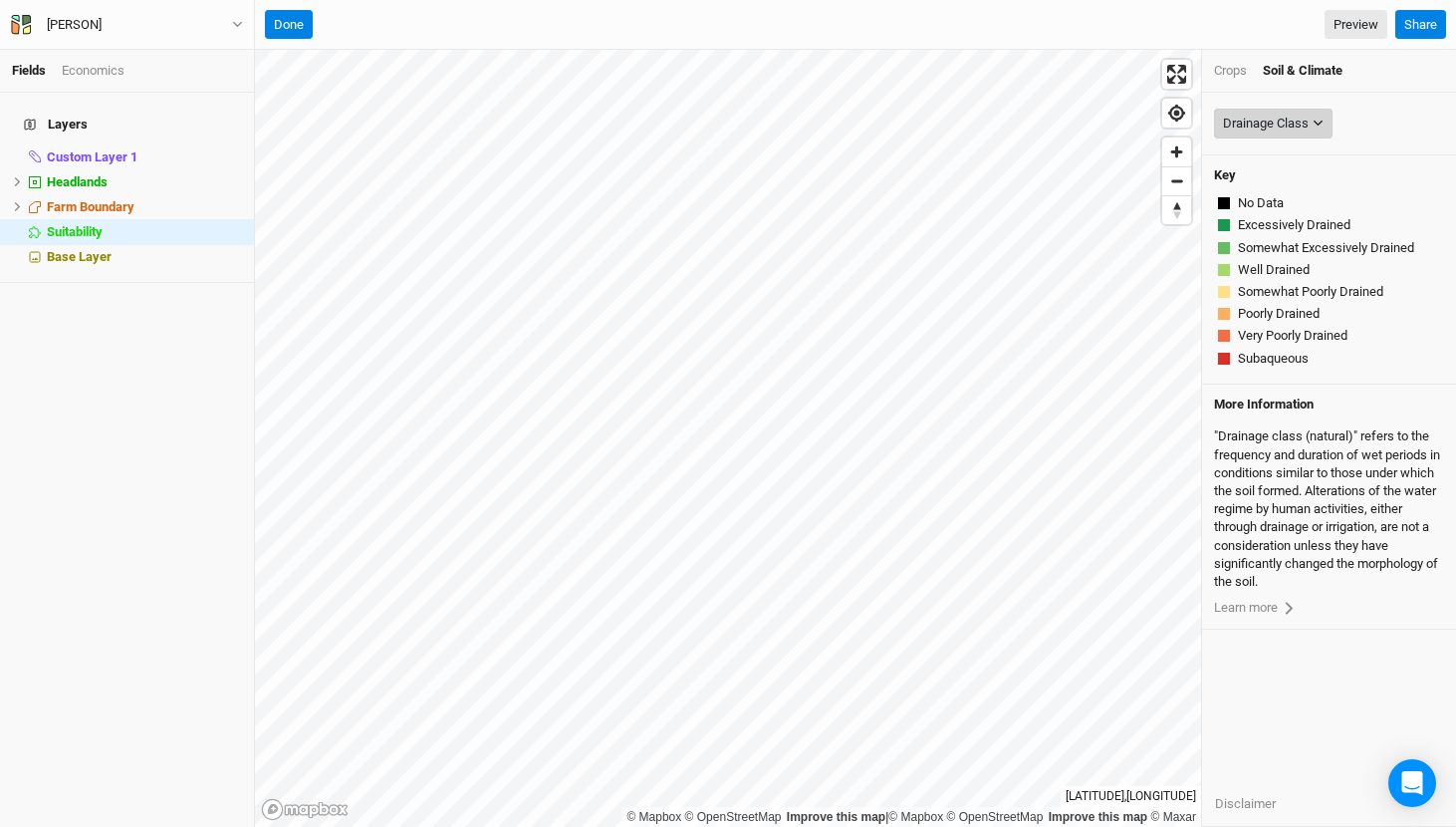 click on "Drainage Class" at bounding box center [1266, 124] 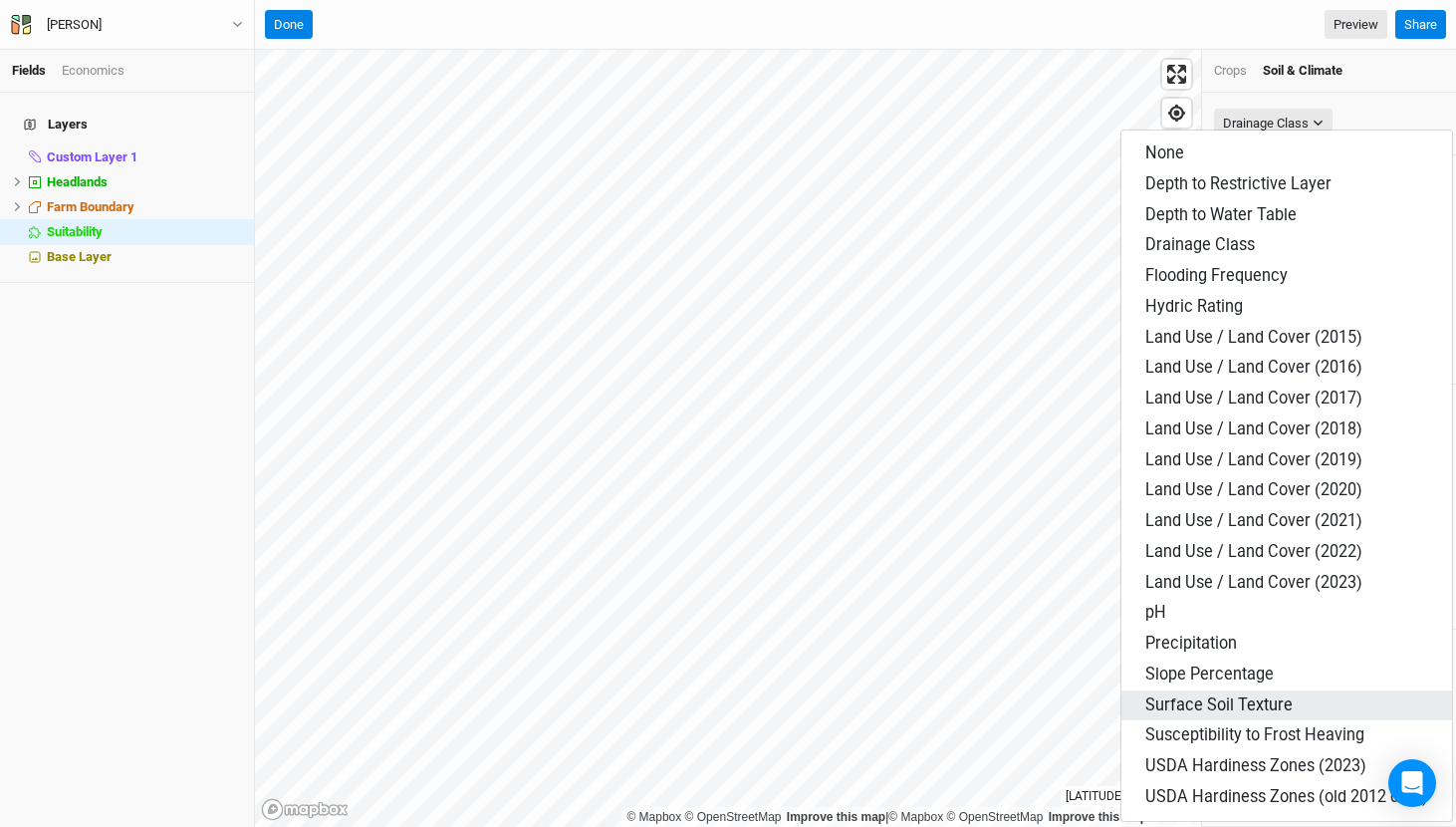click on "Surface Soil Texture" at bounding box center (1219, 704) 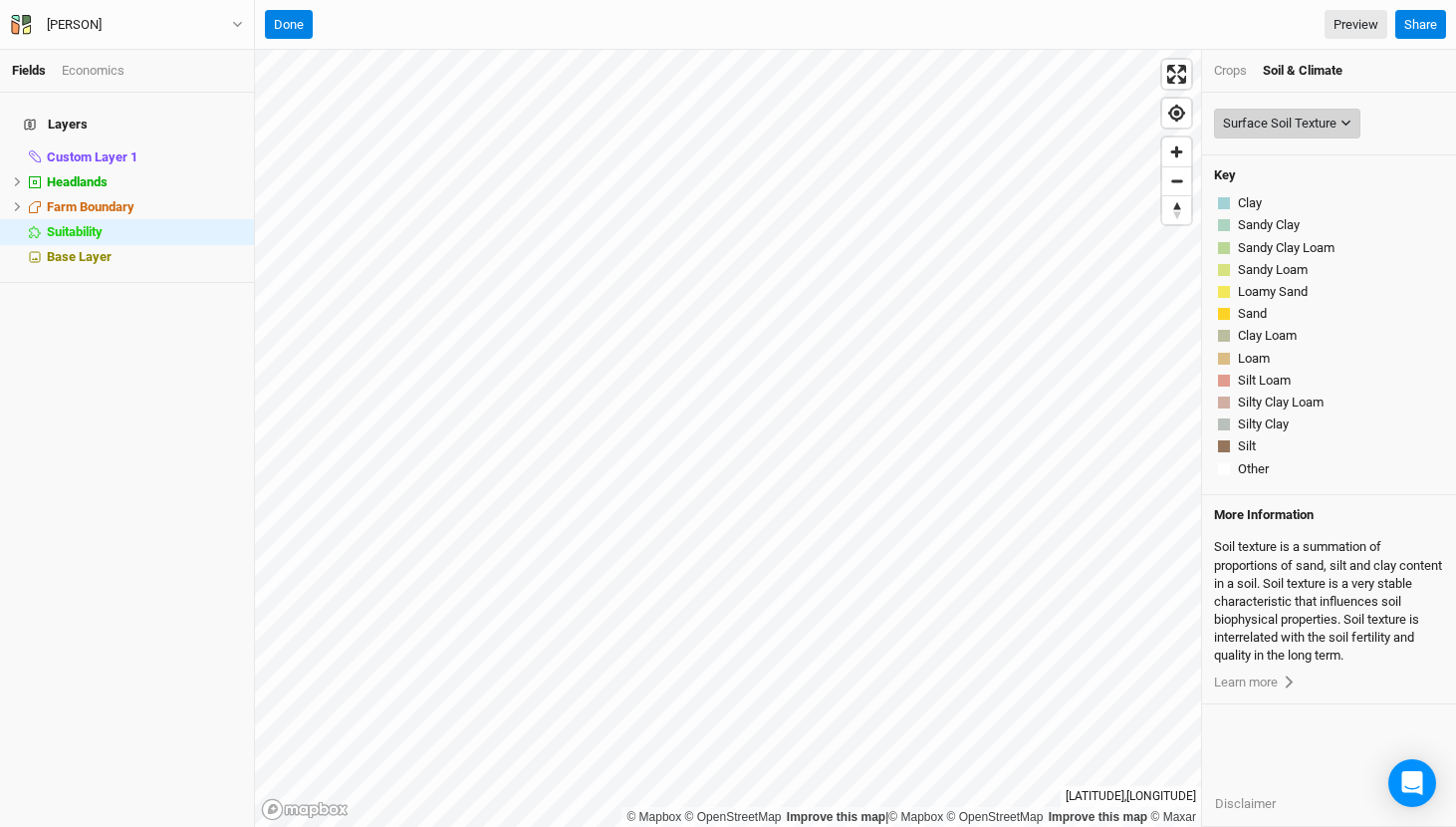 click on "Surface Soil Texture" at bounding box center (1280, 124) 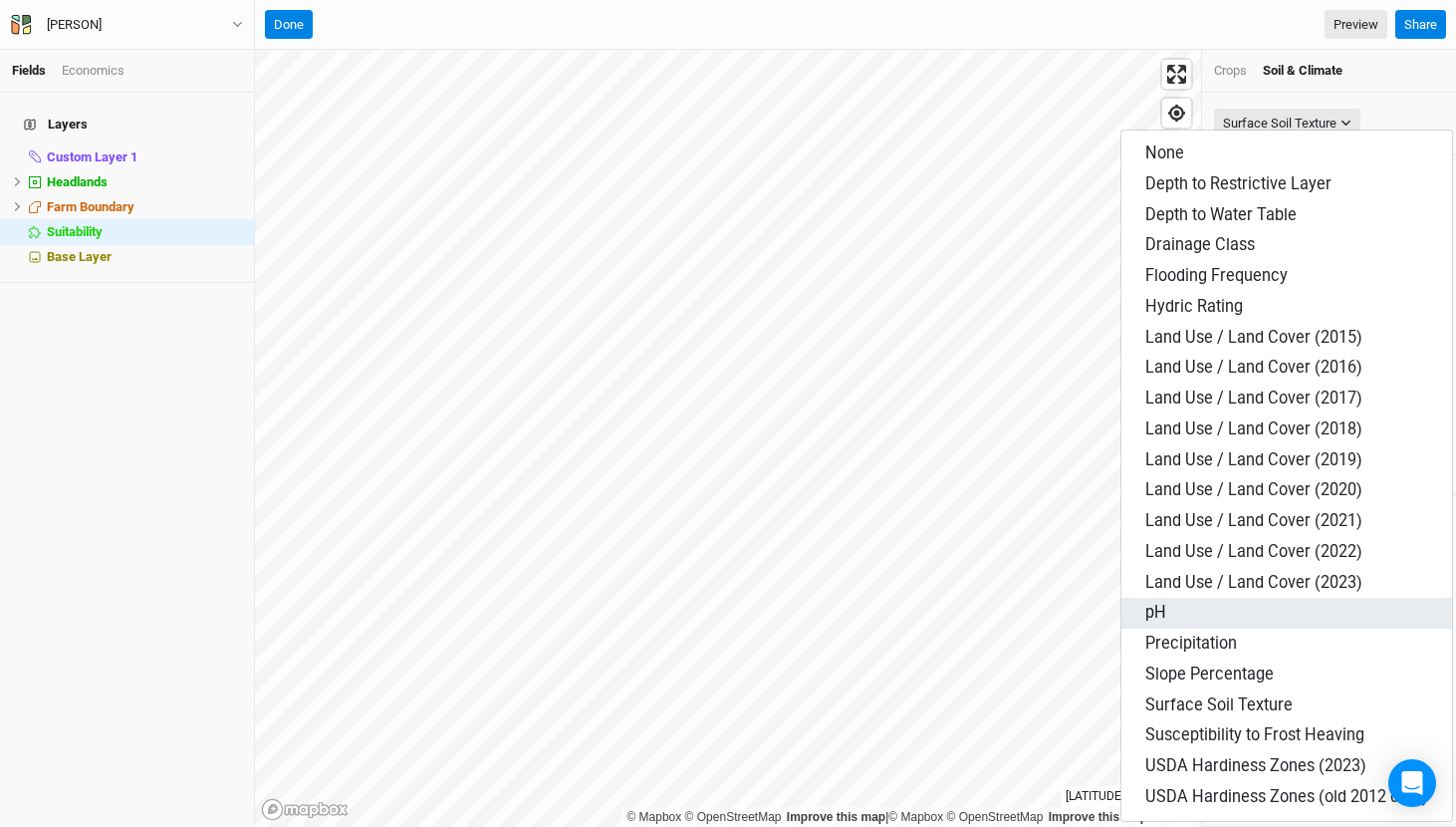 click on "pH" at bounding box center [1287, 613] 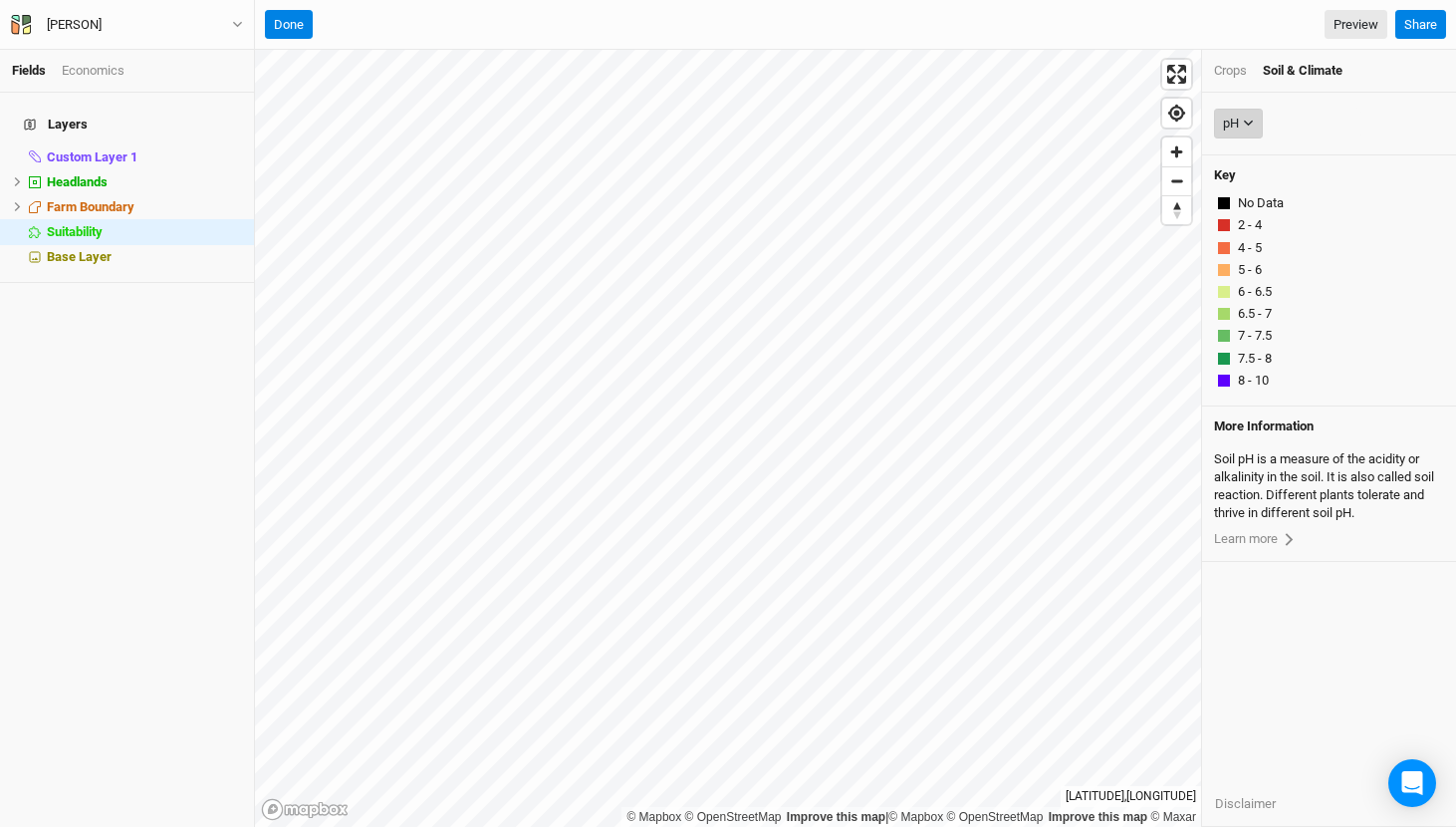 click on "pH" at bounding box center (1231, 124) 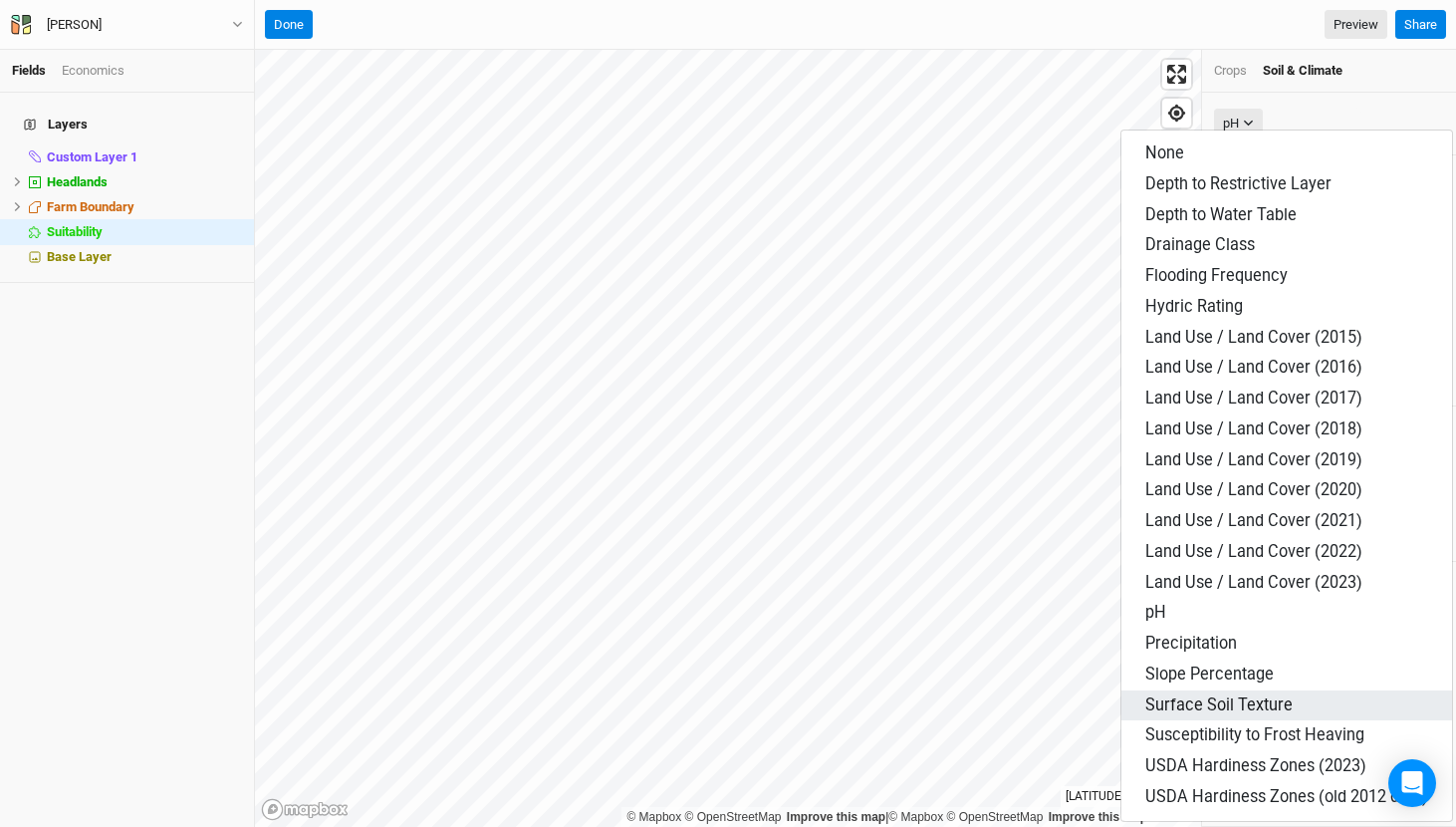 click on "Surface Soil Texture" at bounding box center (1219, 704) 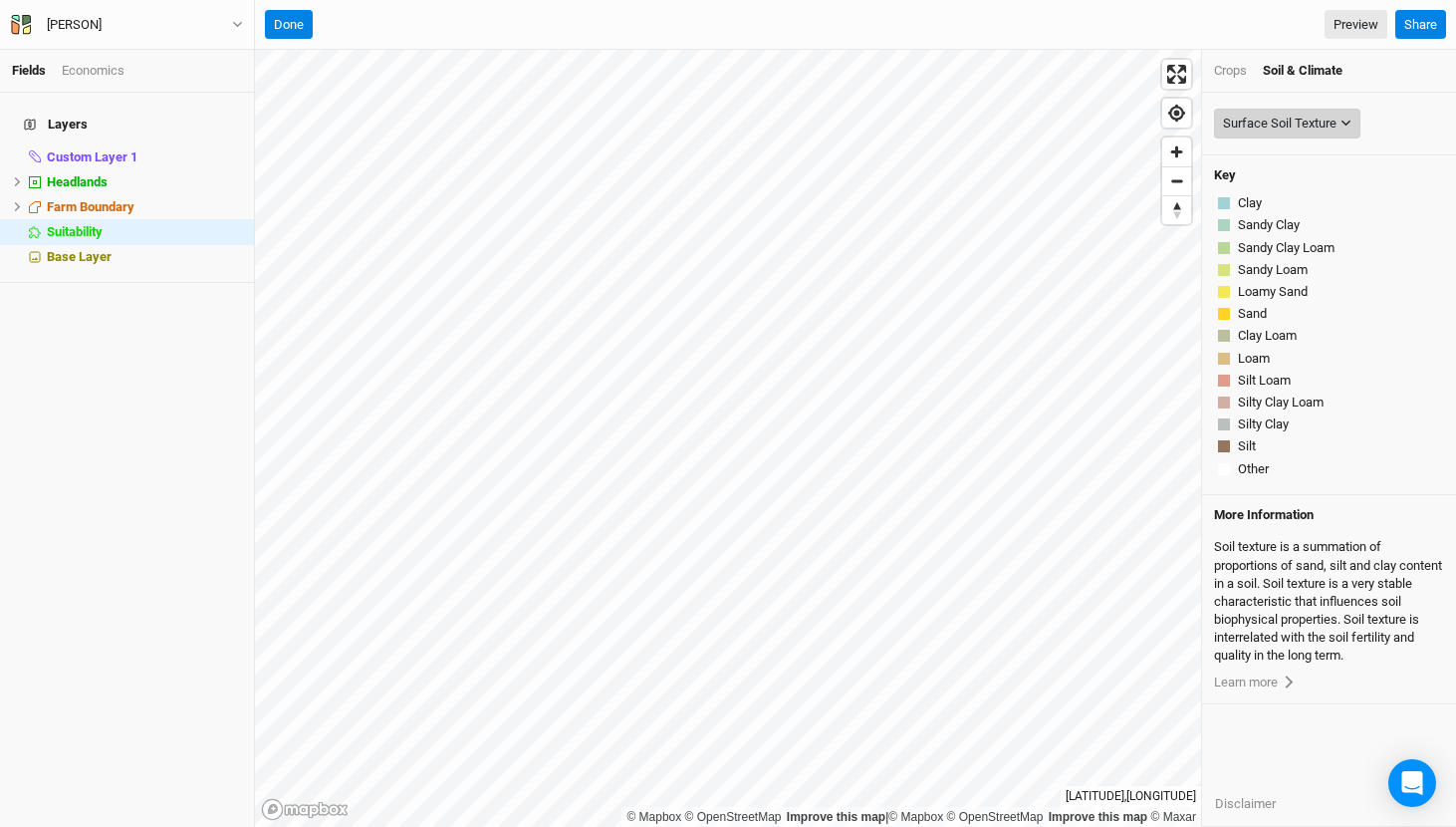 click on "Surface Soil Texture" at bounding box center [1287, 124] 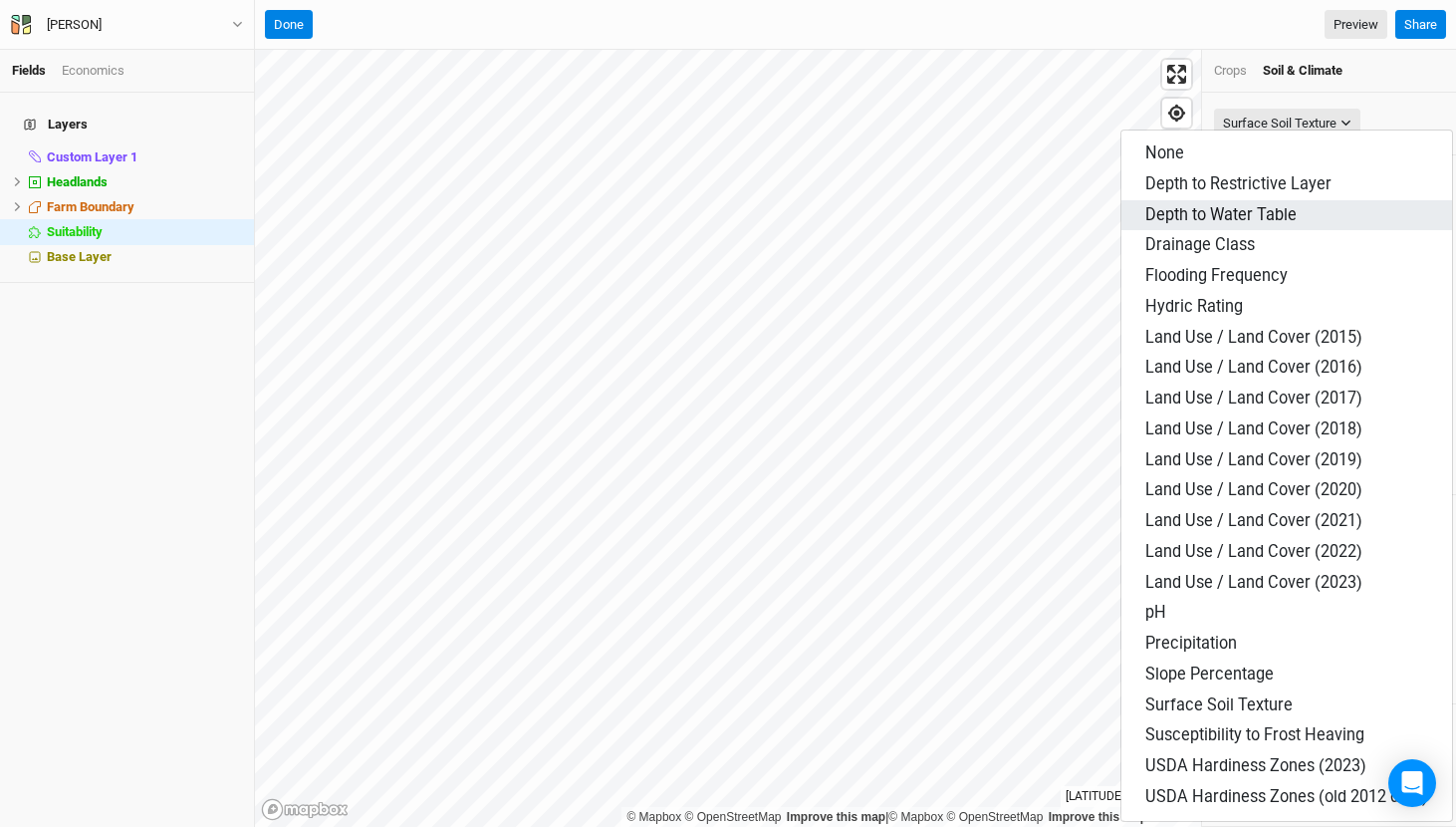 click on "Depth to Water Table" at bounding box center [1221, 214] 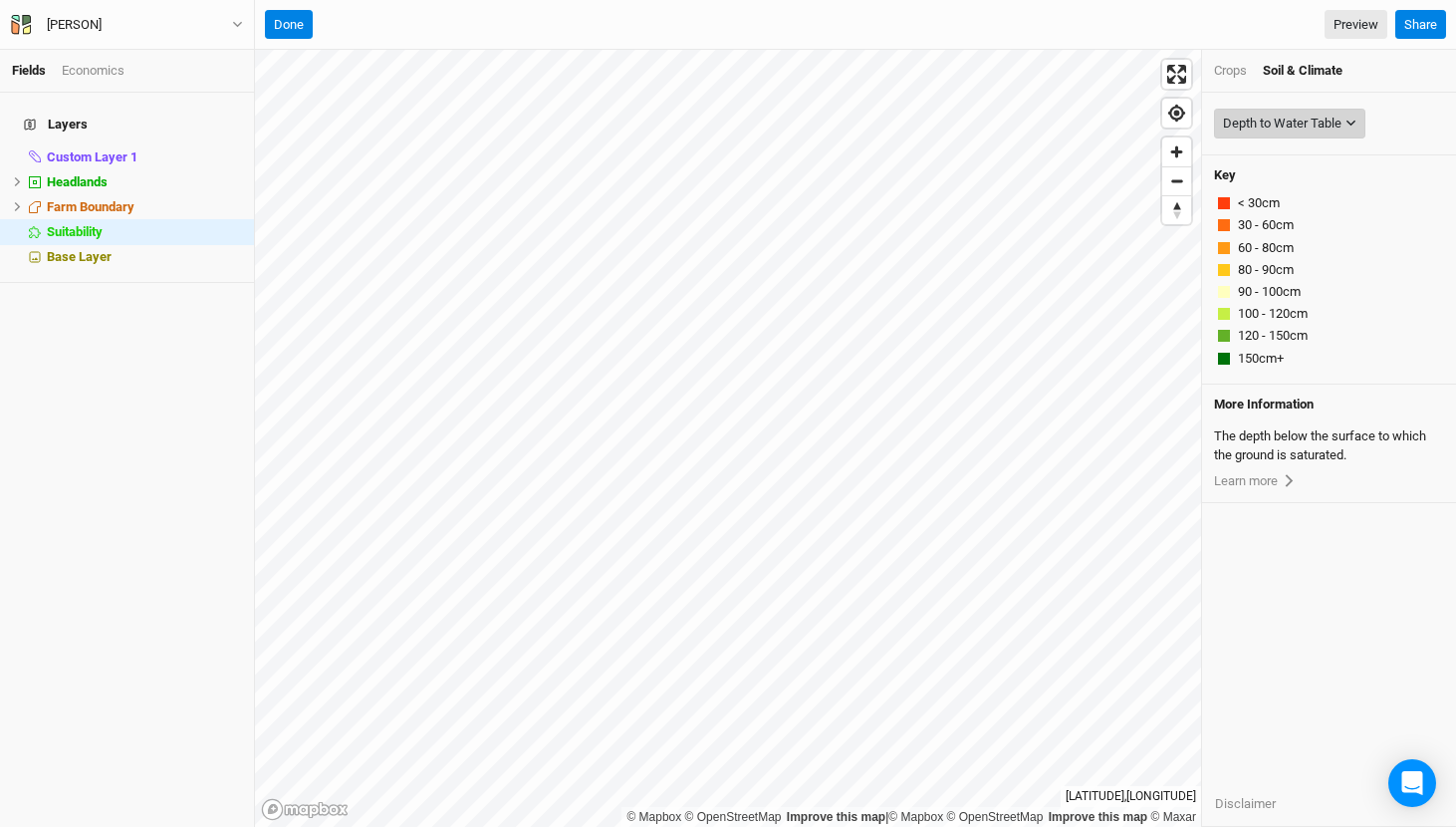 click on "Depth to Water Table" at bounding box center [1282, 124] 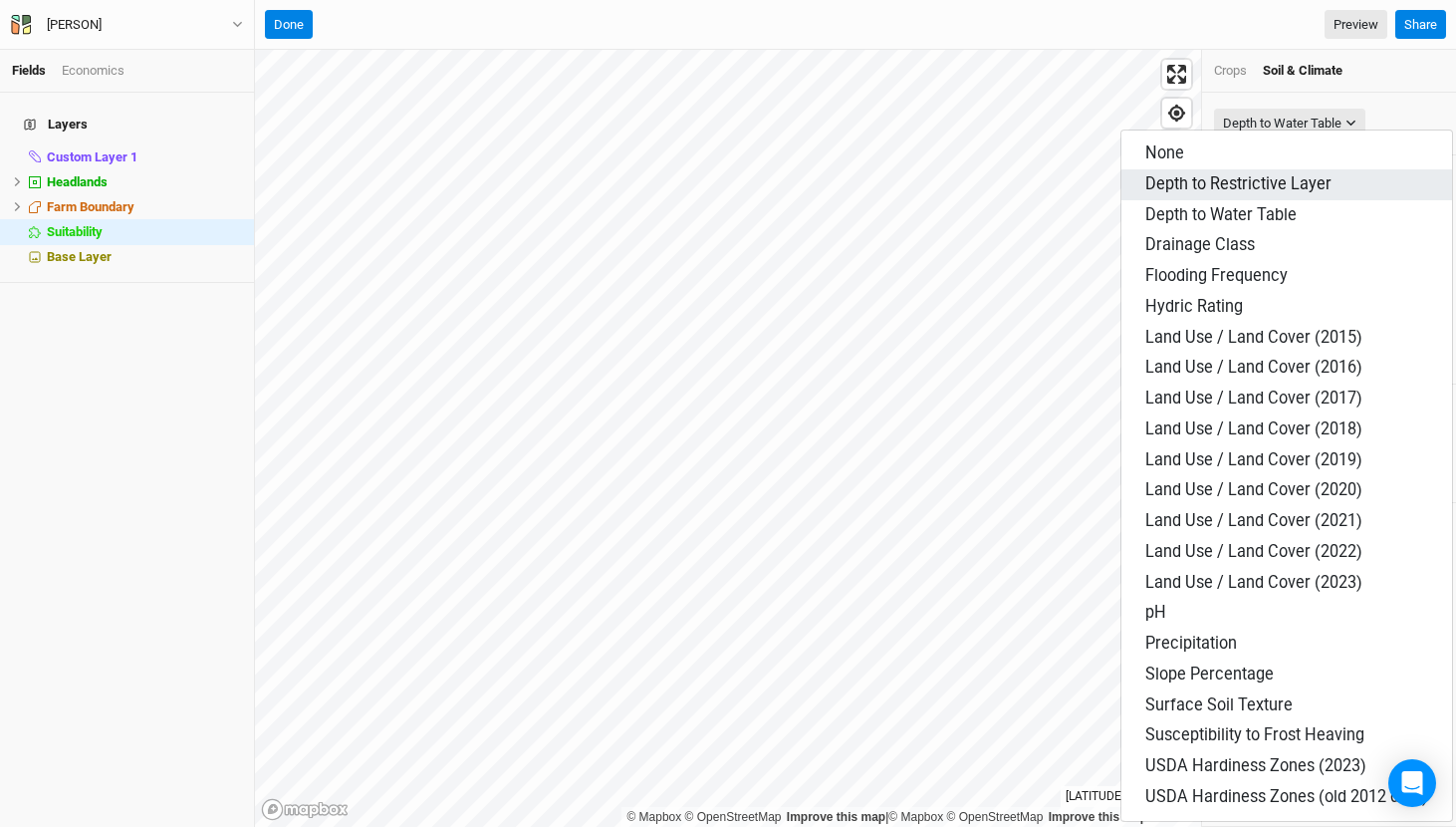 click on "Depth to Restrictive Layer" at bounding box center [1238, 183] 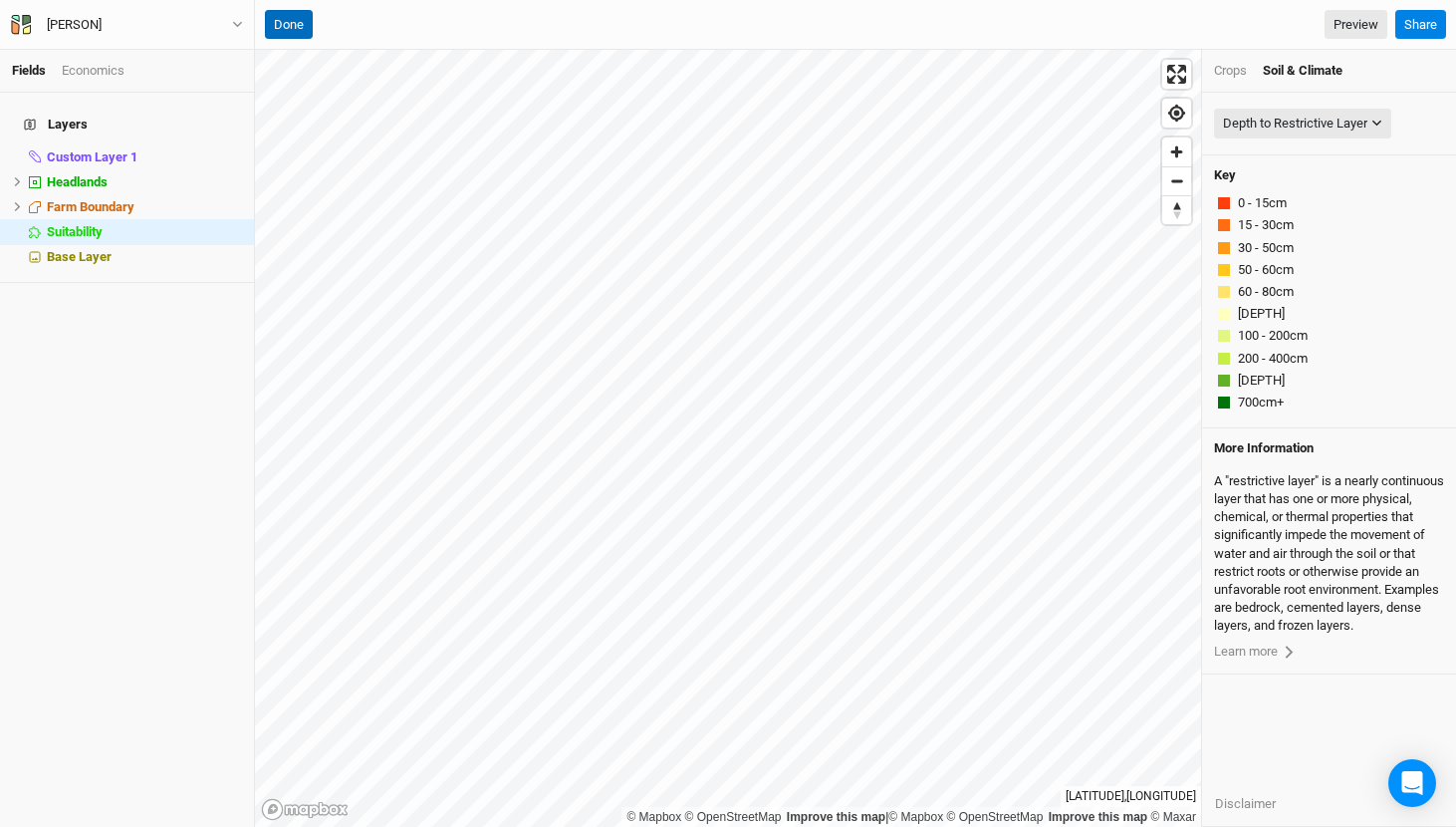 click on "Done" at bounding box center [289, 25] 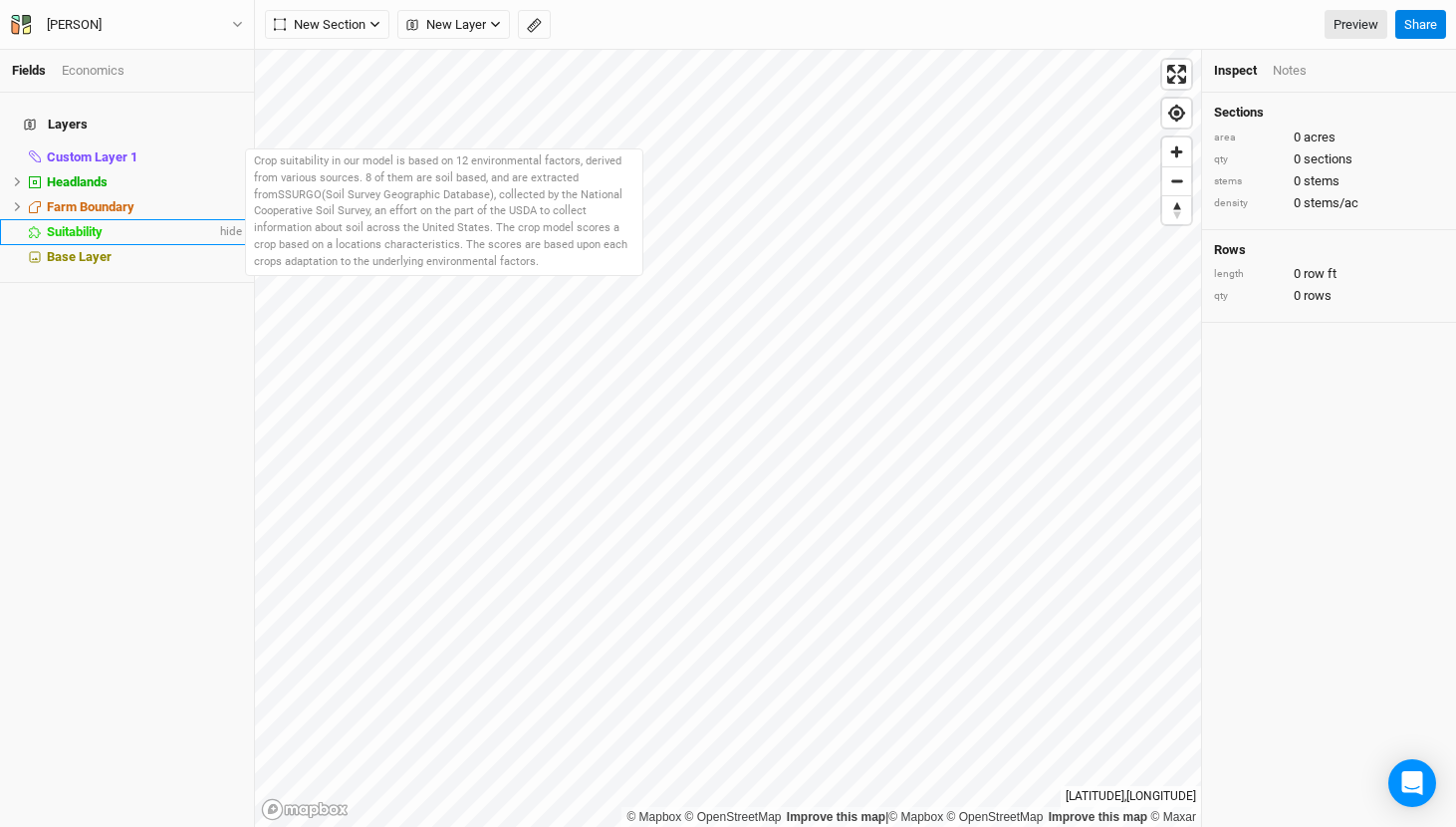 click on "Suitability" at bounding box center [131, 232] 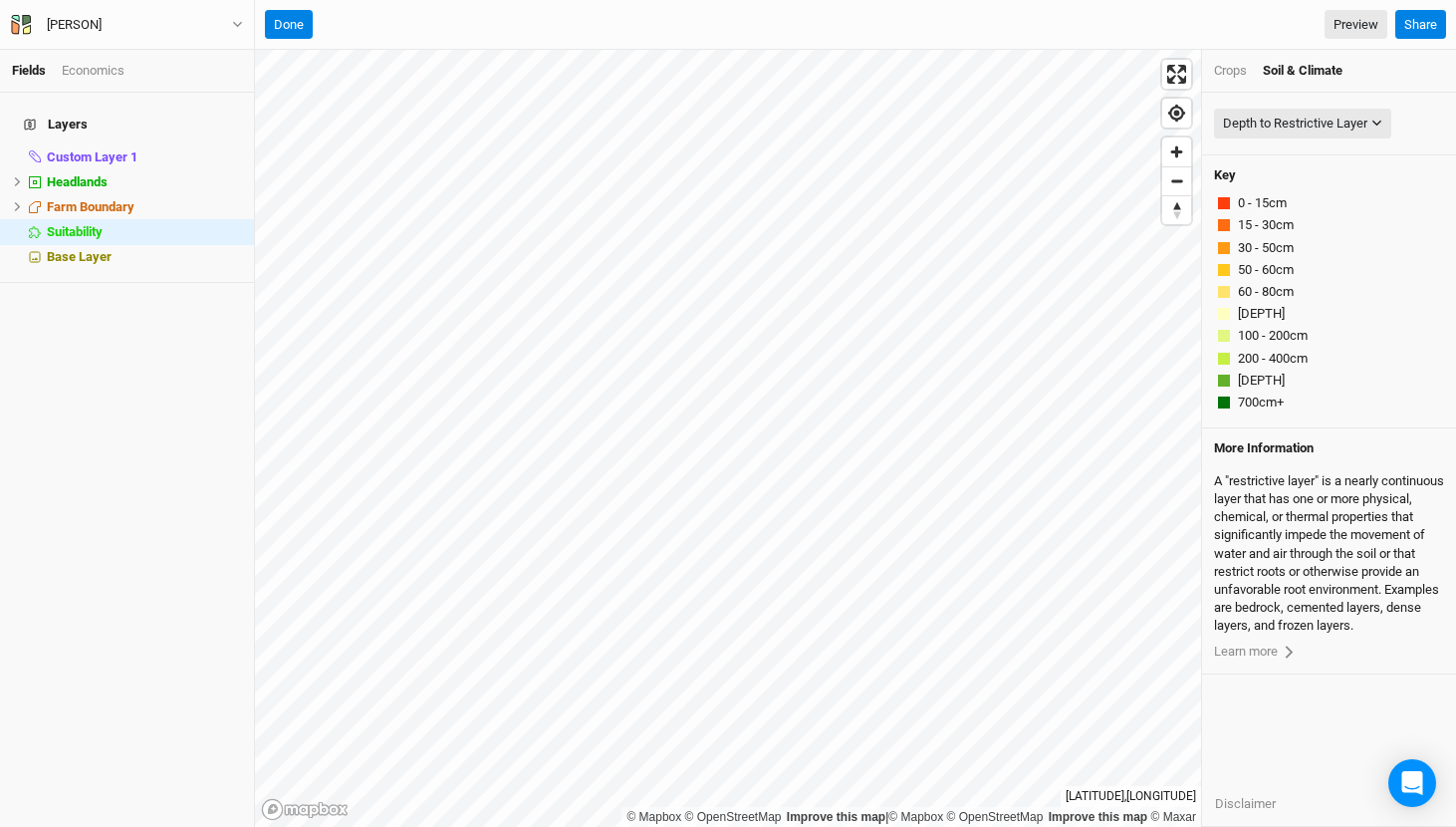 click on "Crops" at bounding box center (1230, 71) 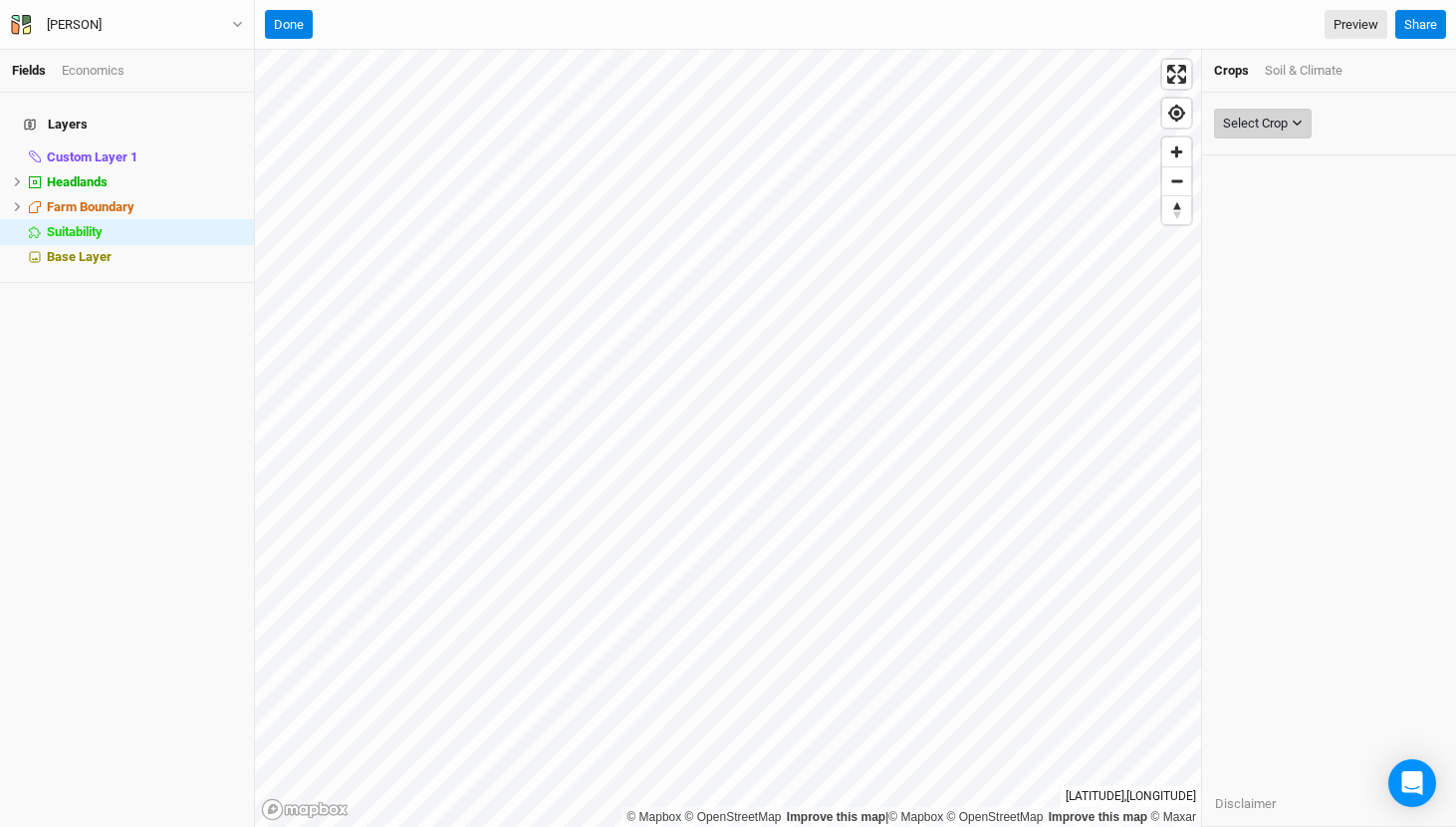 click on "Select Crop" at bounding box center [1255, 124] 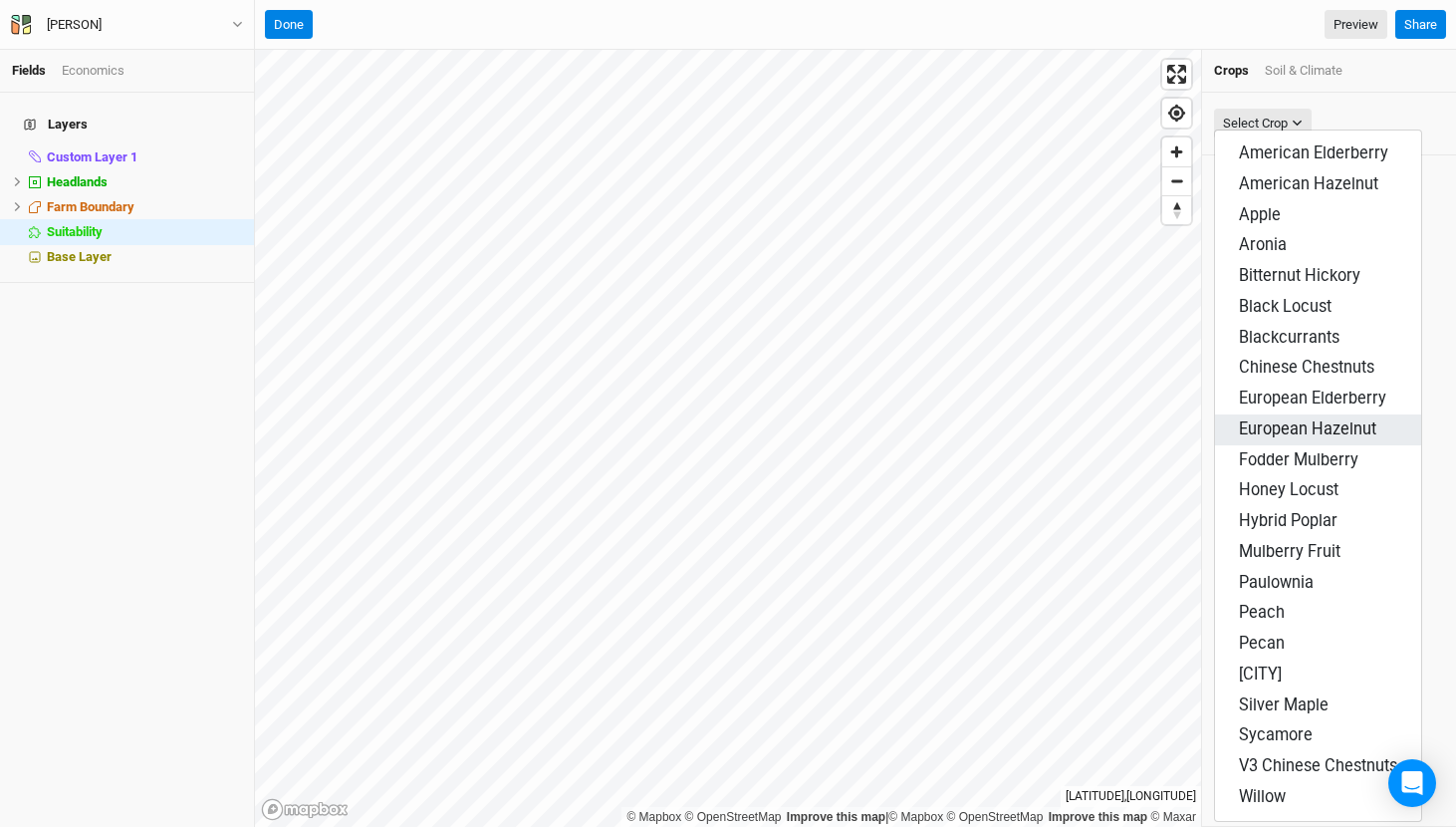 click on "European Hazelnut" at bounding box center [1308, 428] 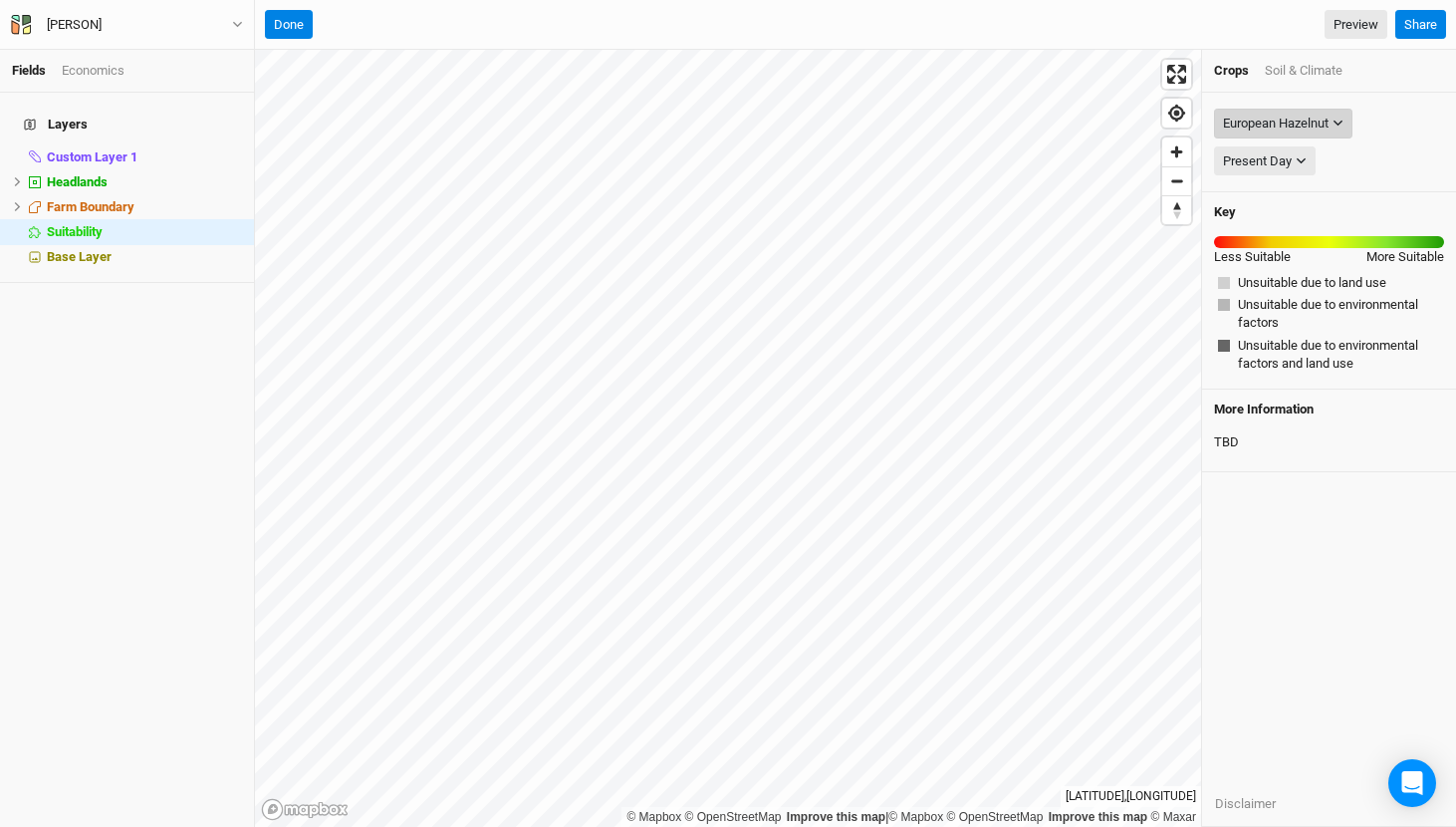 click on "European Hazelnut" at bounding box center (1276, 124) 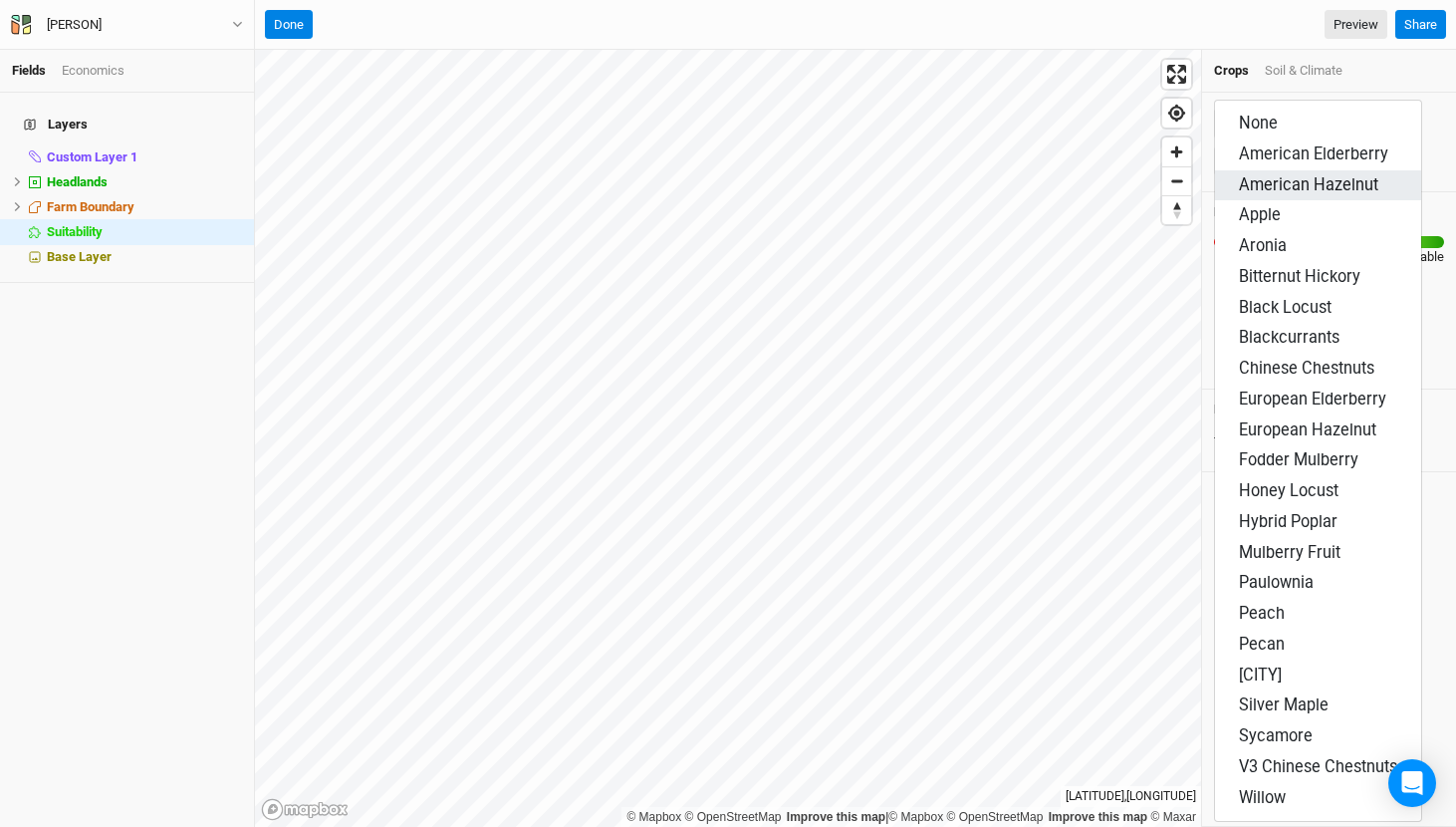 click on "American Hazelnut" at bounding box center (1309, 184) 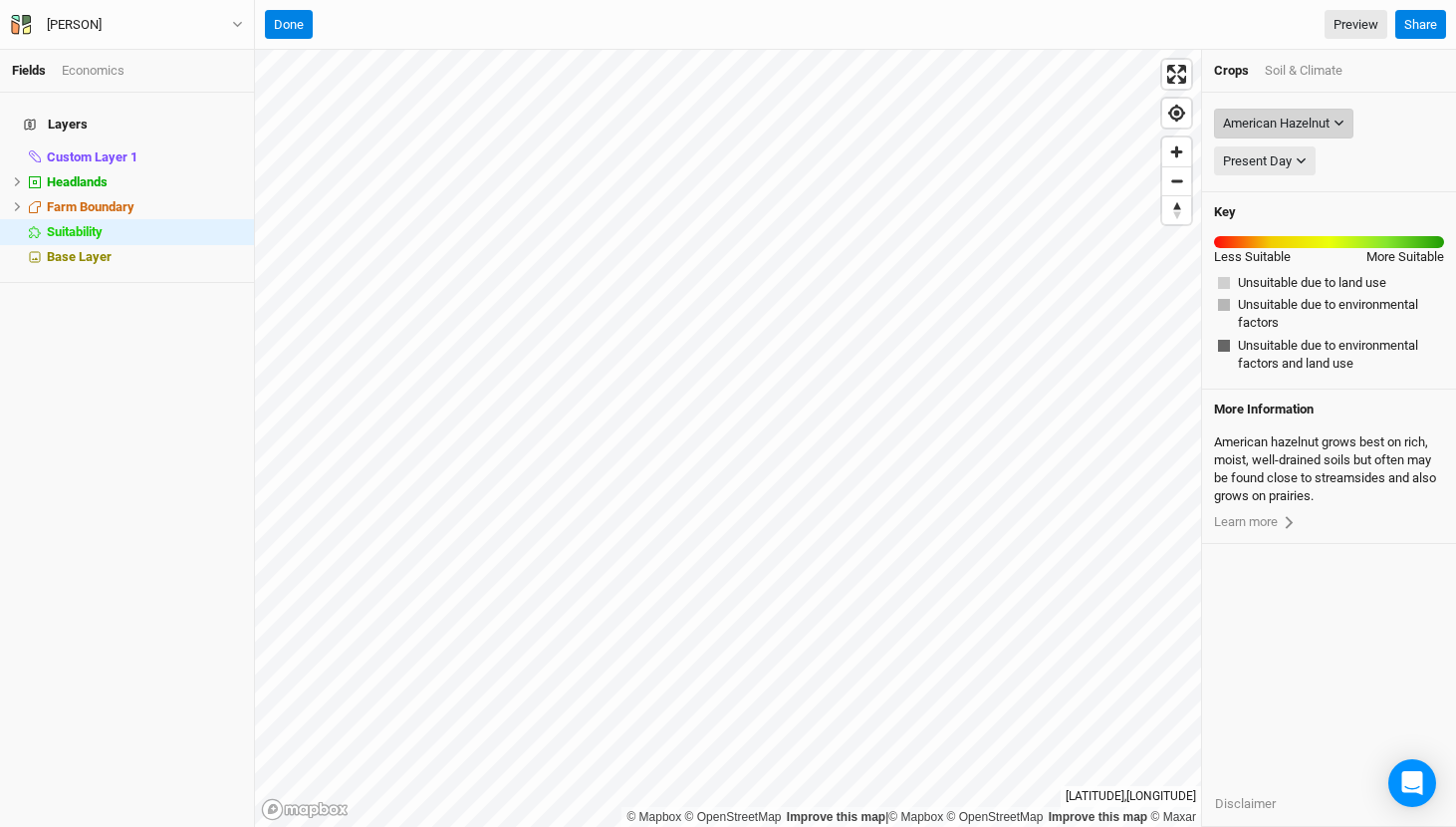 click on "American Hazelnut" at bounding box center [1276, 124] 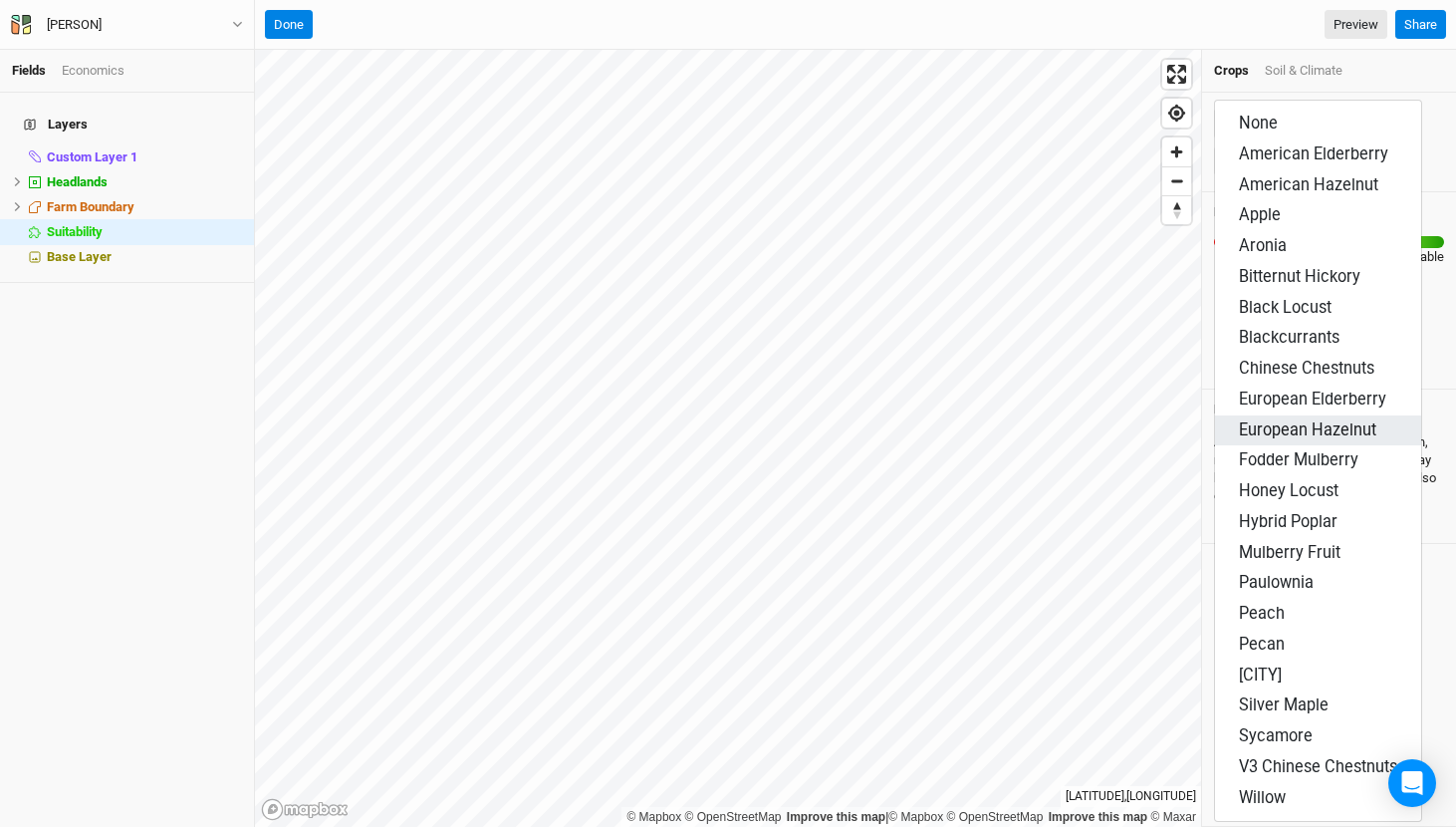 click on "European Hazelnut" at bounding box center [1308, 429] 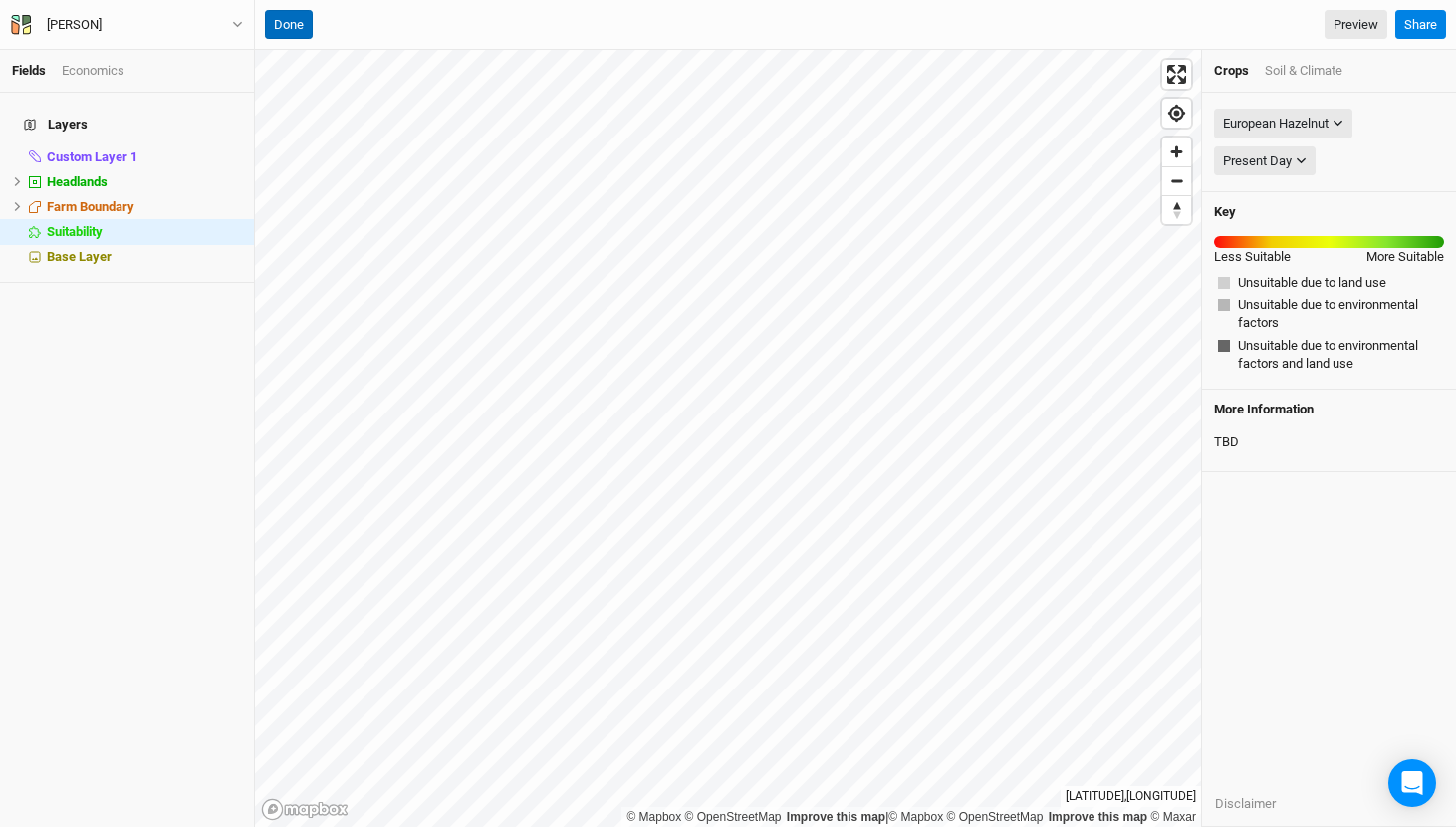 click on "Done" at bounding box center (289, 25) 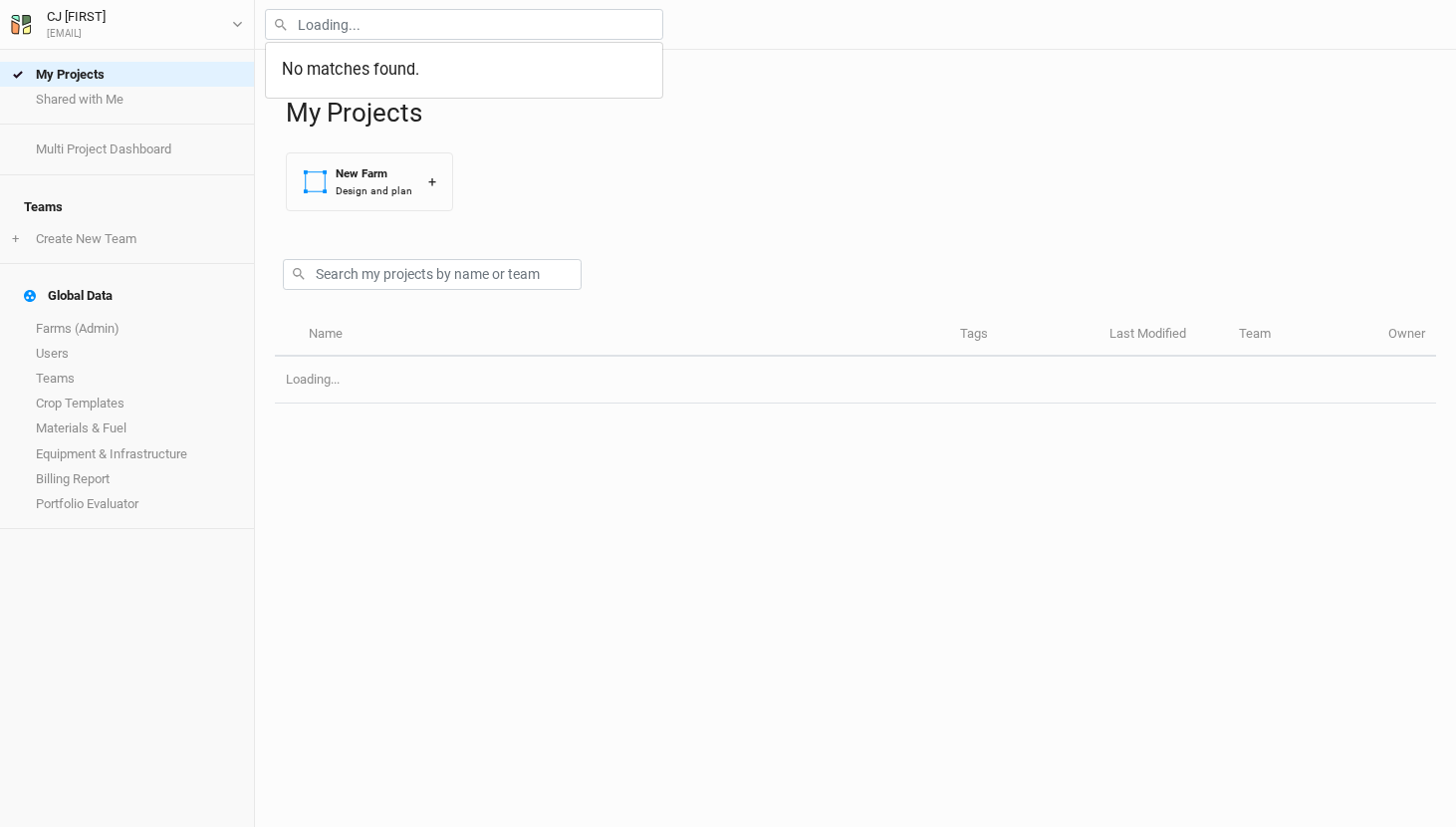 scroll, scrollTop: 0, scrollLeft: 0, axis: both 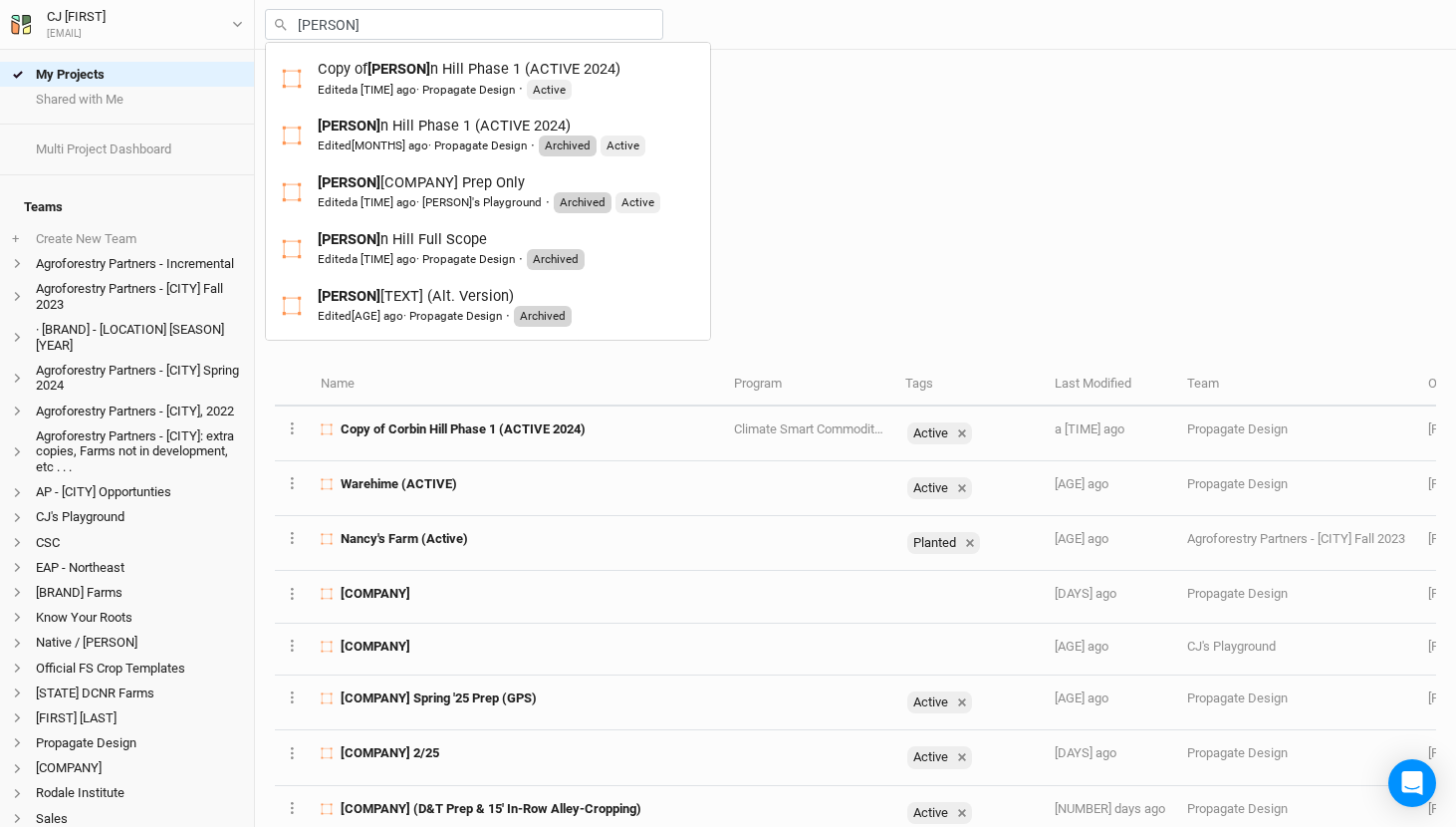 type on "corbin" 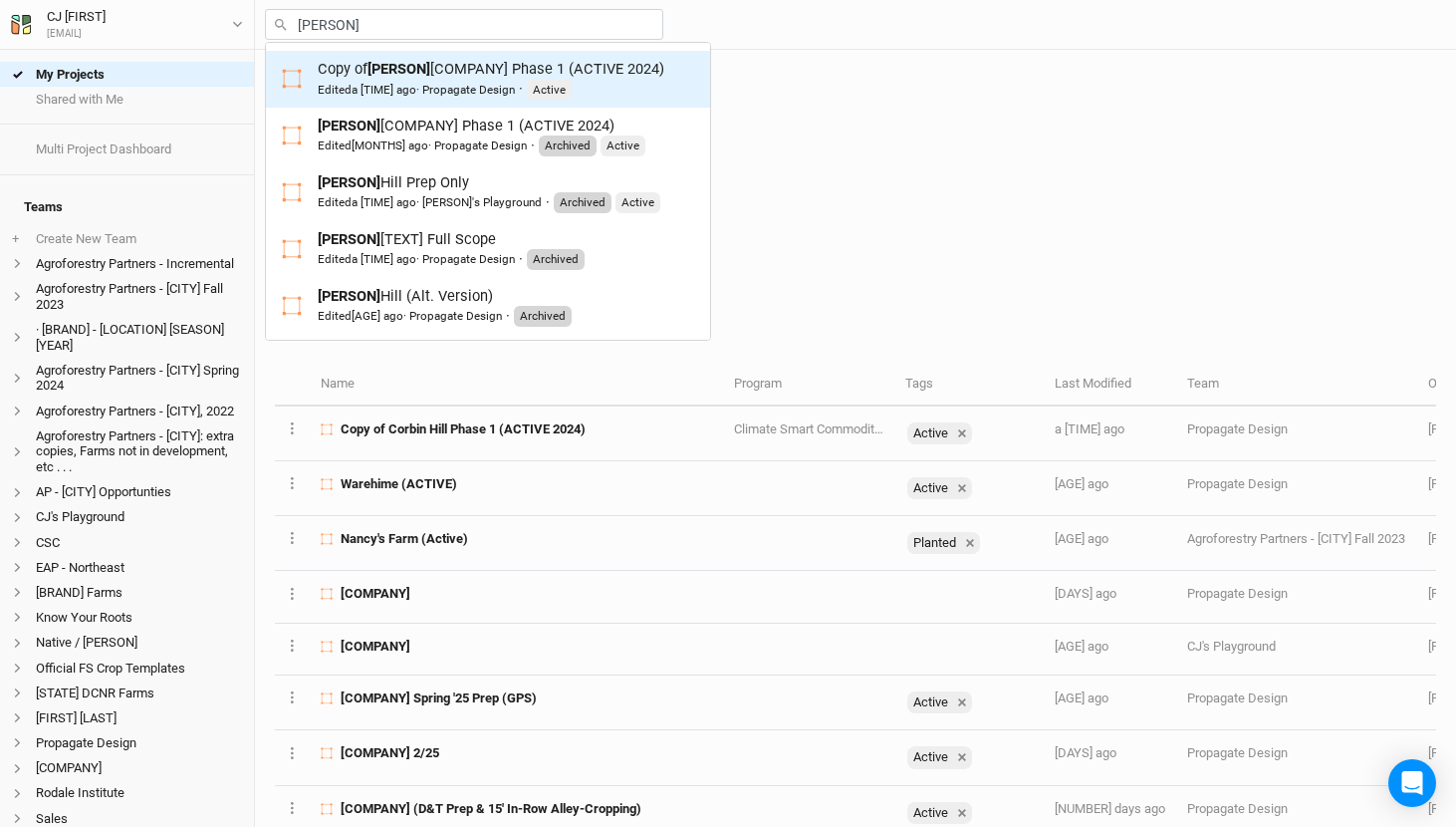 click on "Edited  a day ago  · Propagate Design · Active" at bounding box center (491, 89) 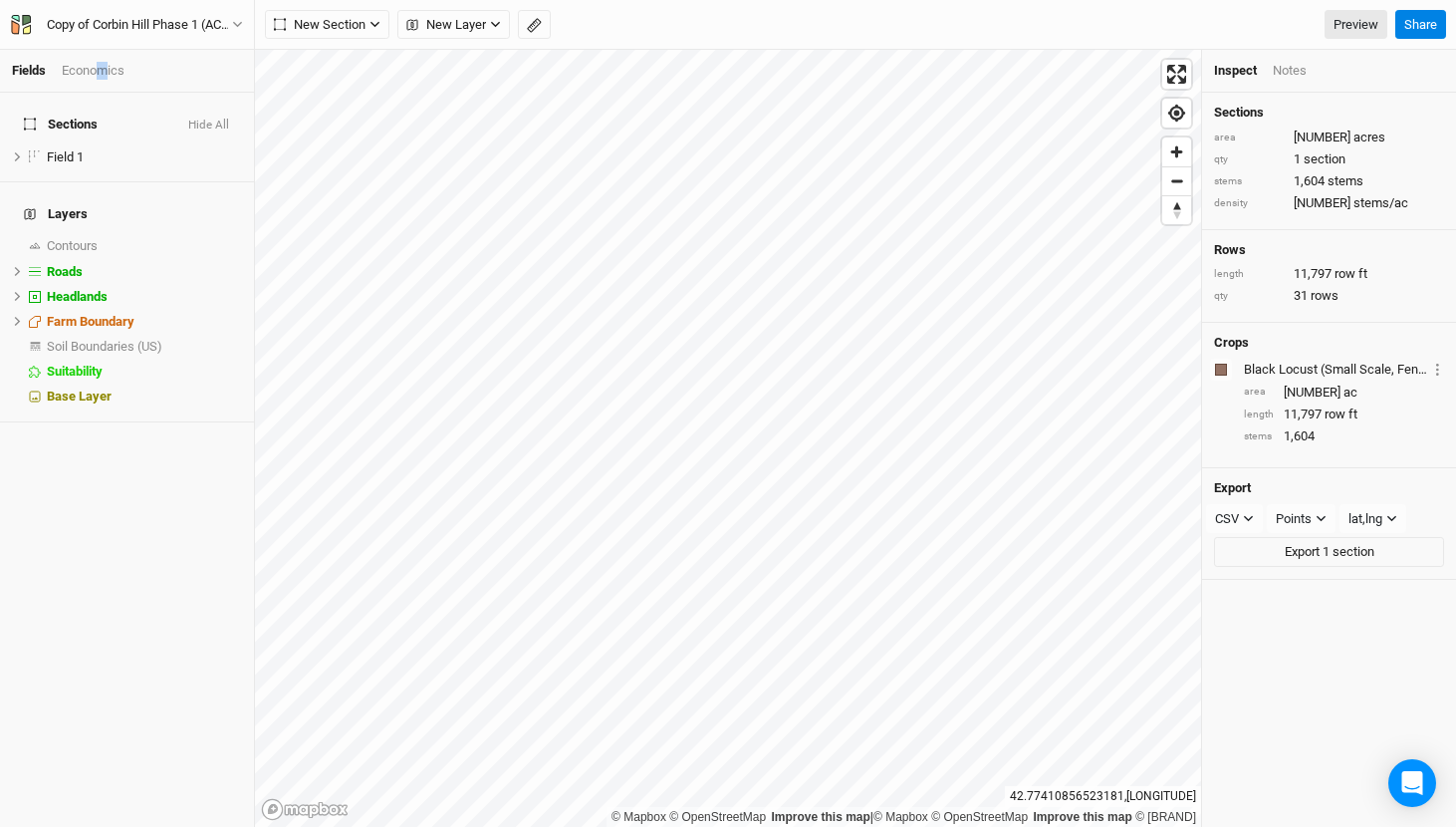 click on "Economics" at bounding box center [93, 71] 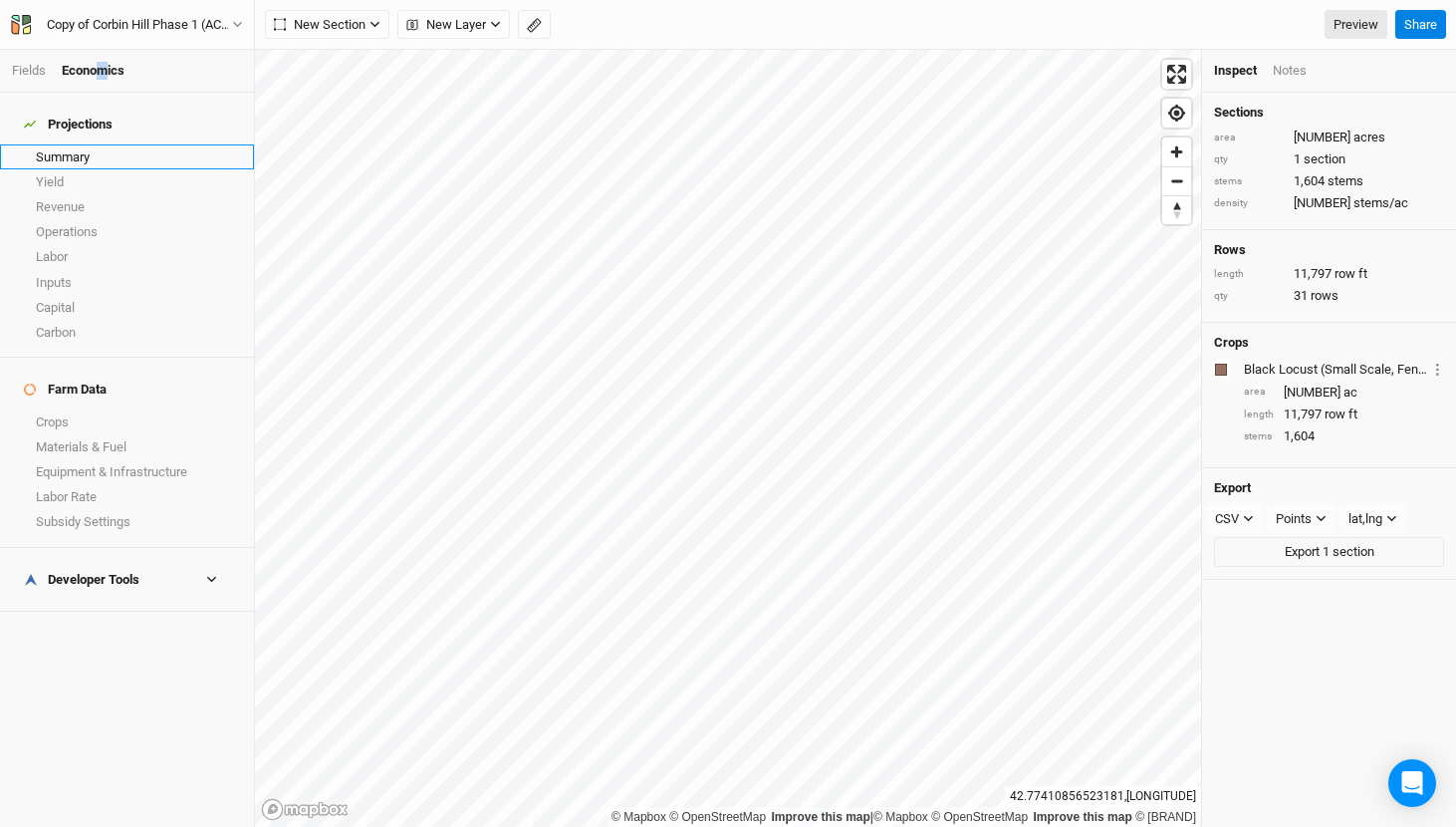 click on "Summary" at bounding box center (126, 156) 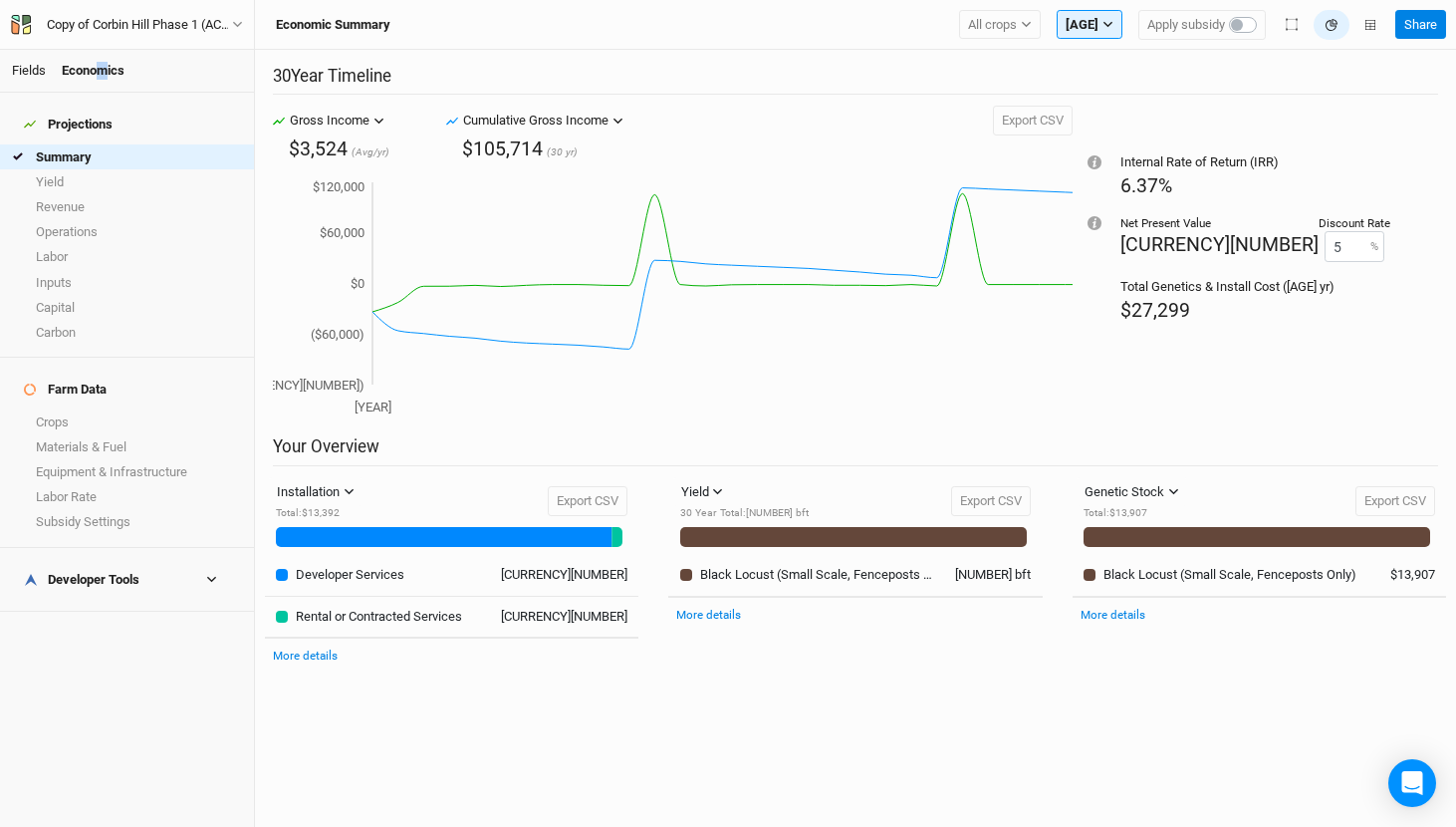 click on "Fields" at bounding box center [29, 70] 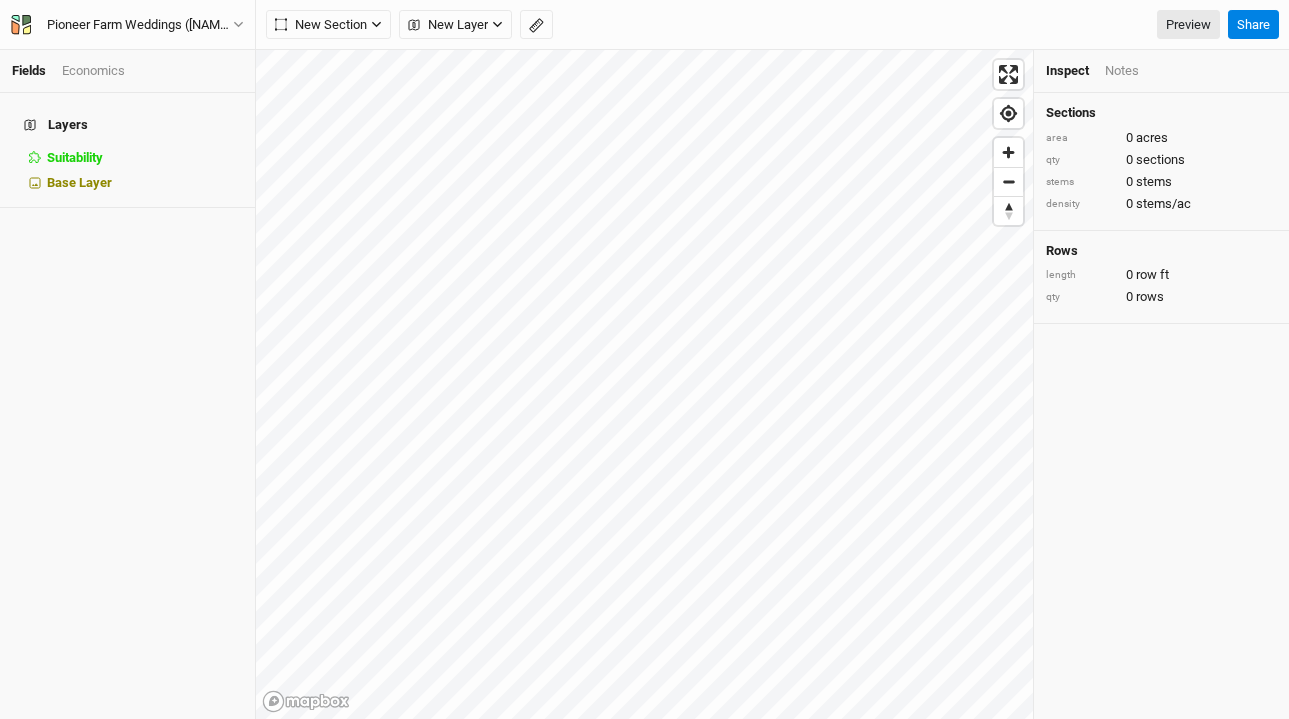 scroll, scrollTop: 0, scrollLeft: 0, axis: both 